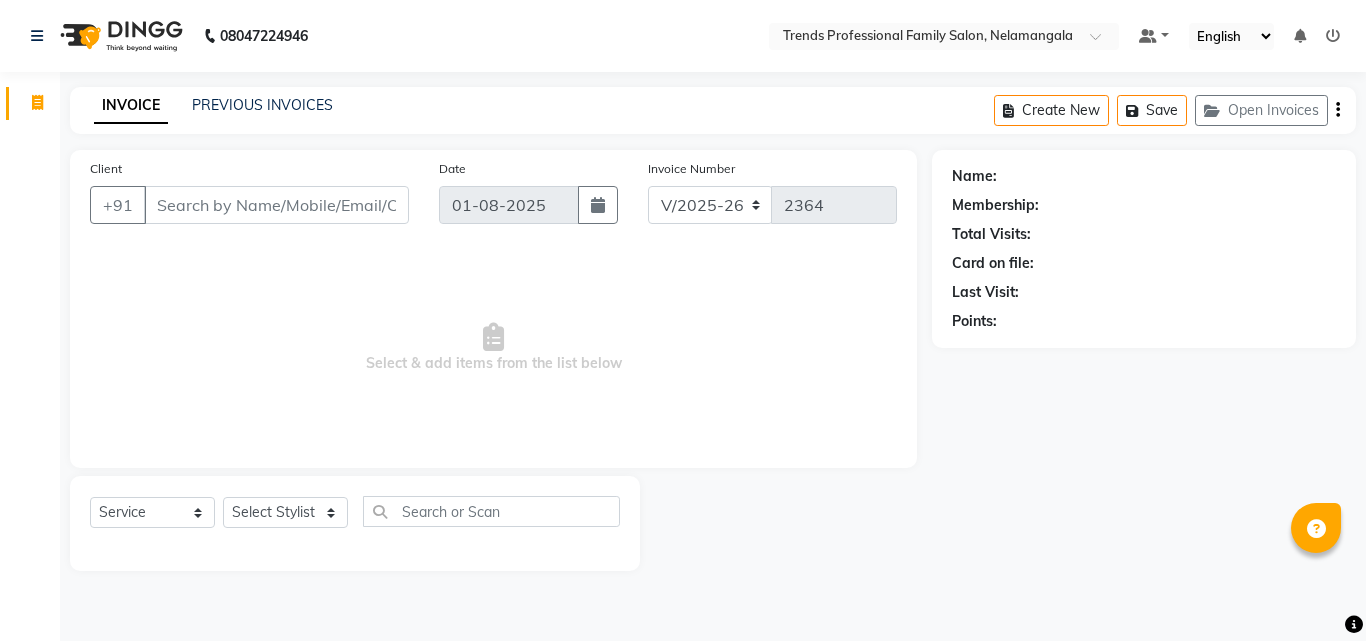 select on "7345" 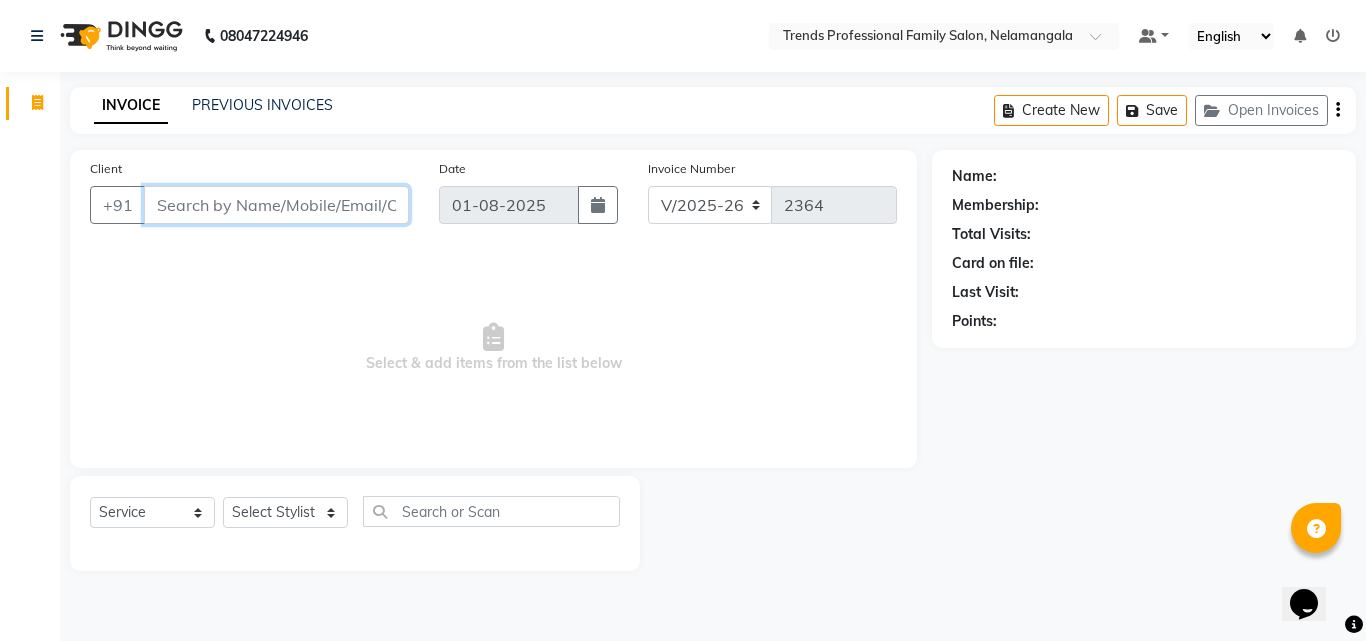 scroll, scrollTop: 0, scrollLeft: 0, axis: both 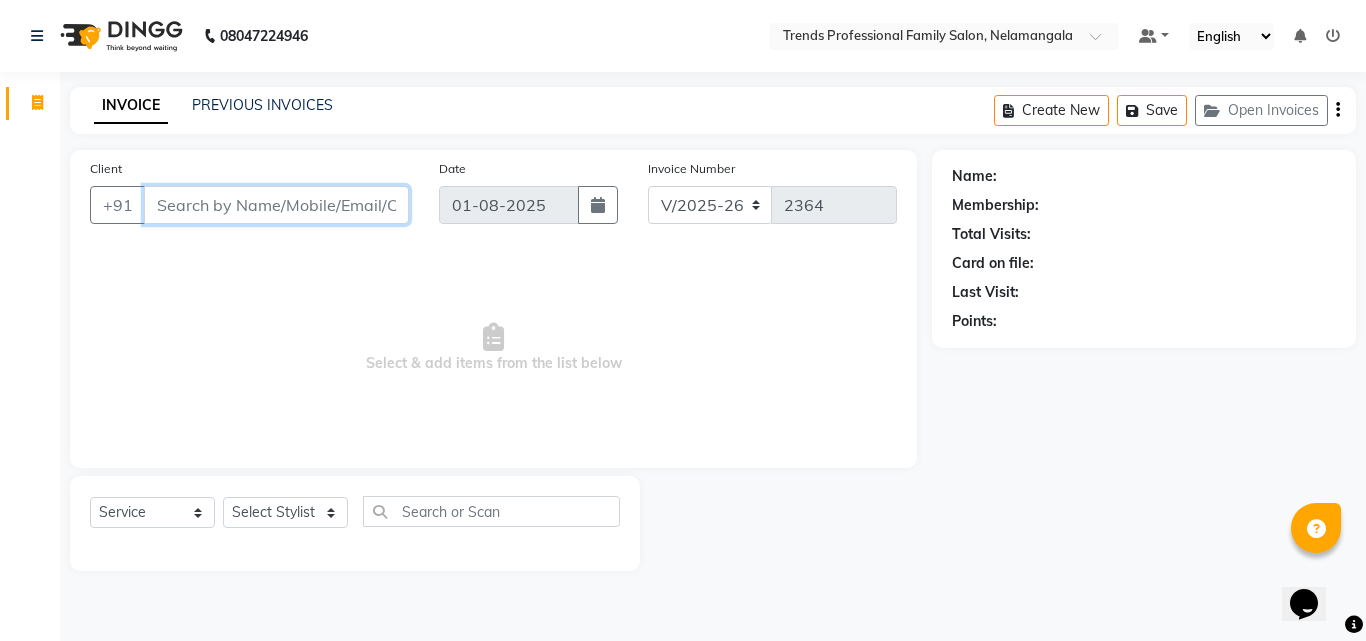 click on "Client" at bounding box center (276, 205) 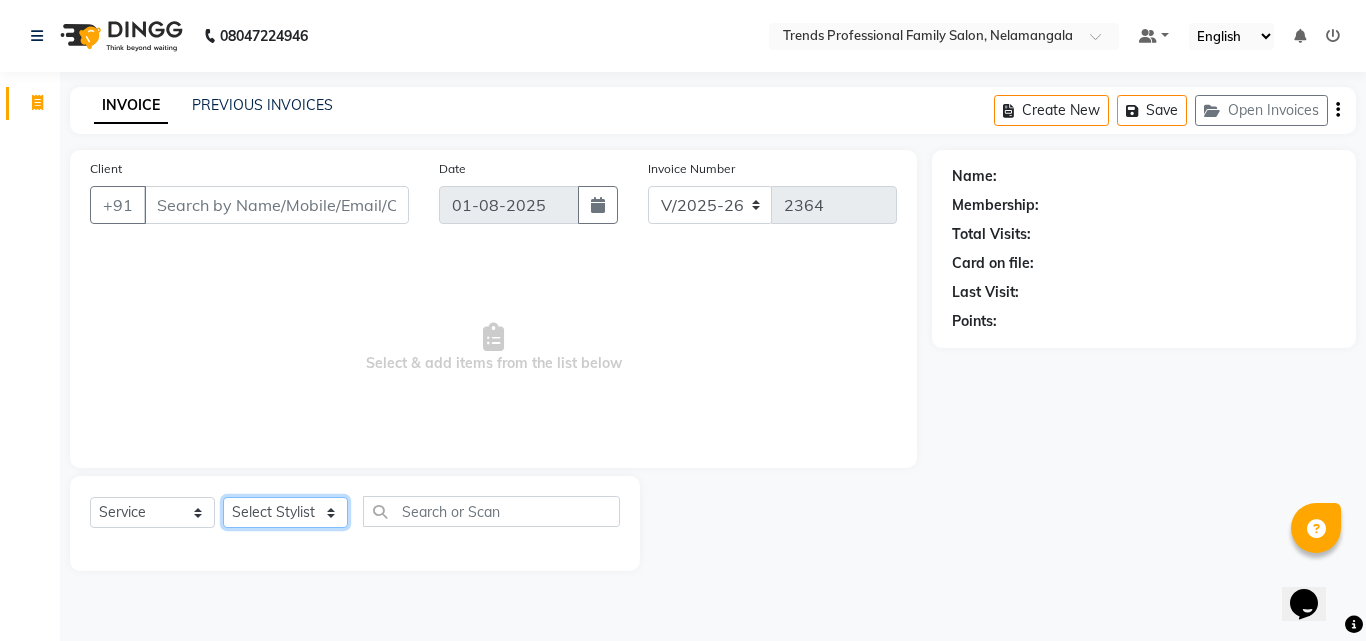 click on "Select Stylist [PERSON] [PERSON] [PERSON] [PERSON] [PERSON] [PERSON] [PERSON] [PERSON] [PERSON] [PERSON] [PERSON] [PERSON] Trends" 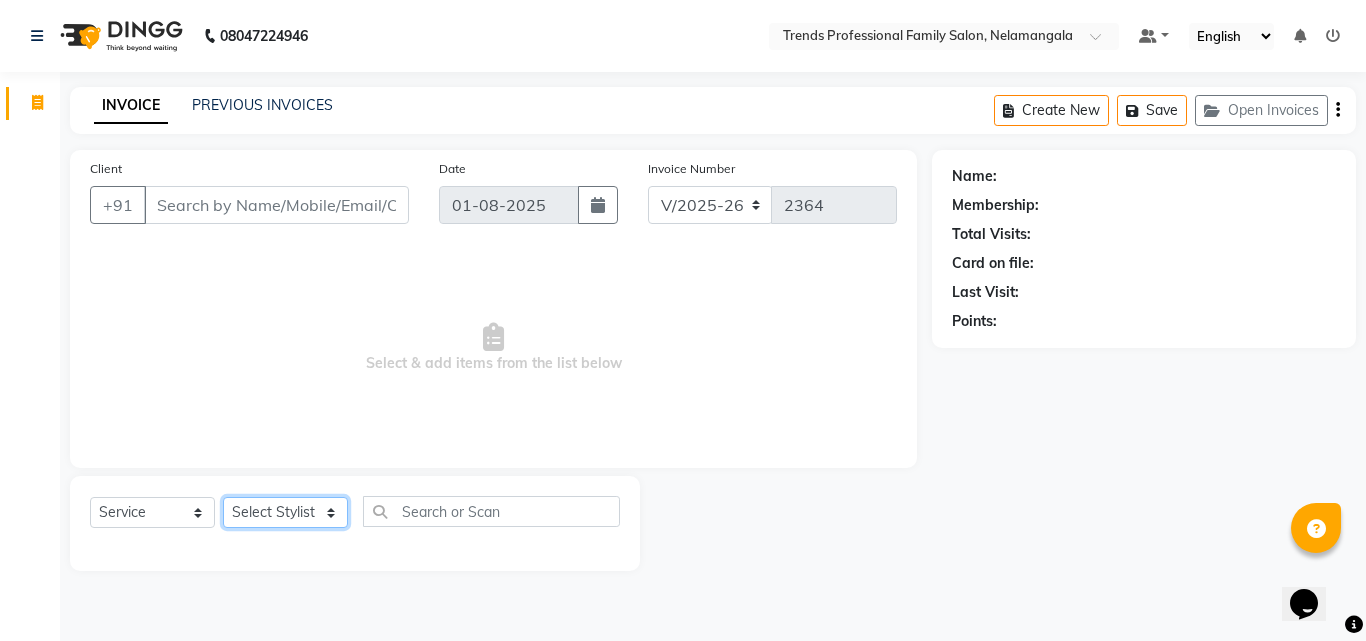 select on "64189" 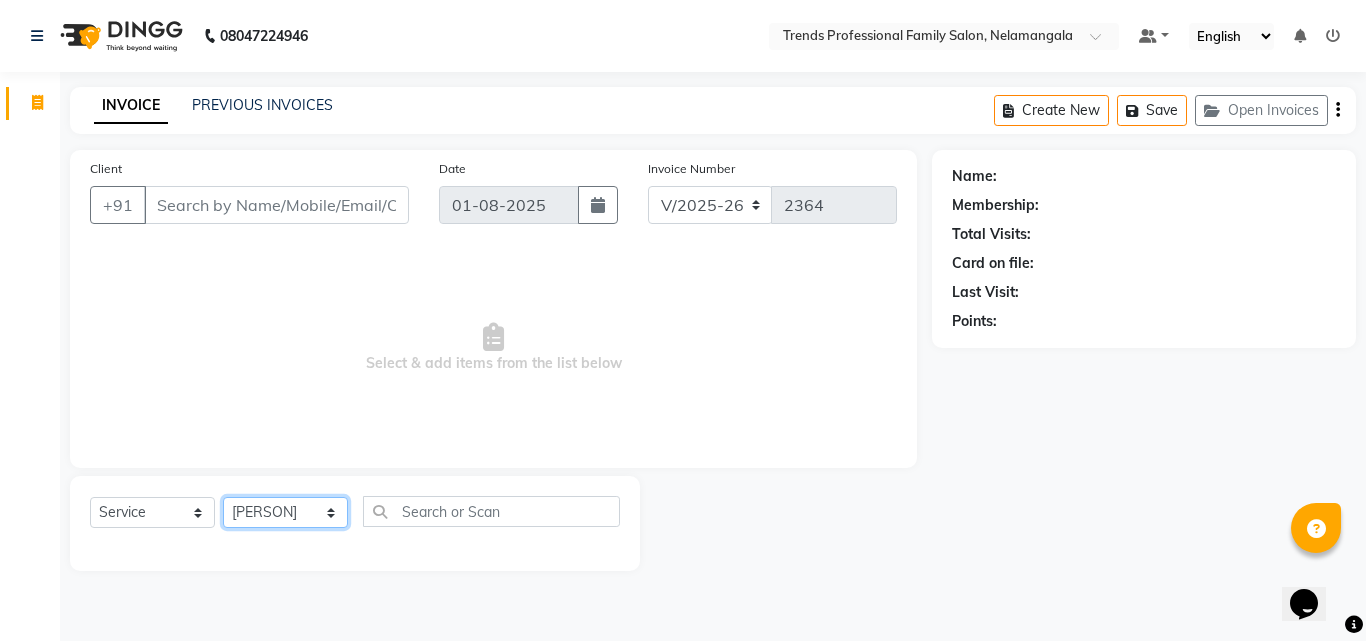 click on "Select Stylist [PERSON] [PERSON] [PERSON] [PERSON] [PERSON] [PERSON] [PERSON] [PERSON] [PERSON] [PERSON] [PERSON] [PERSON] Trends" 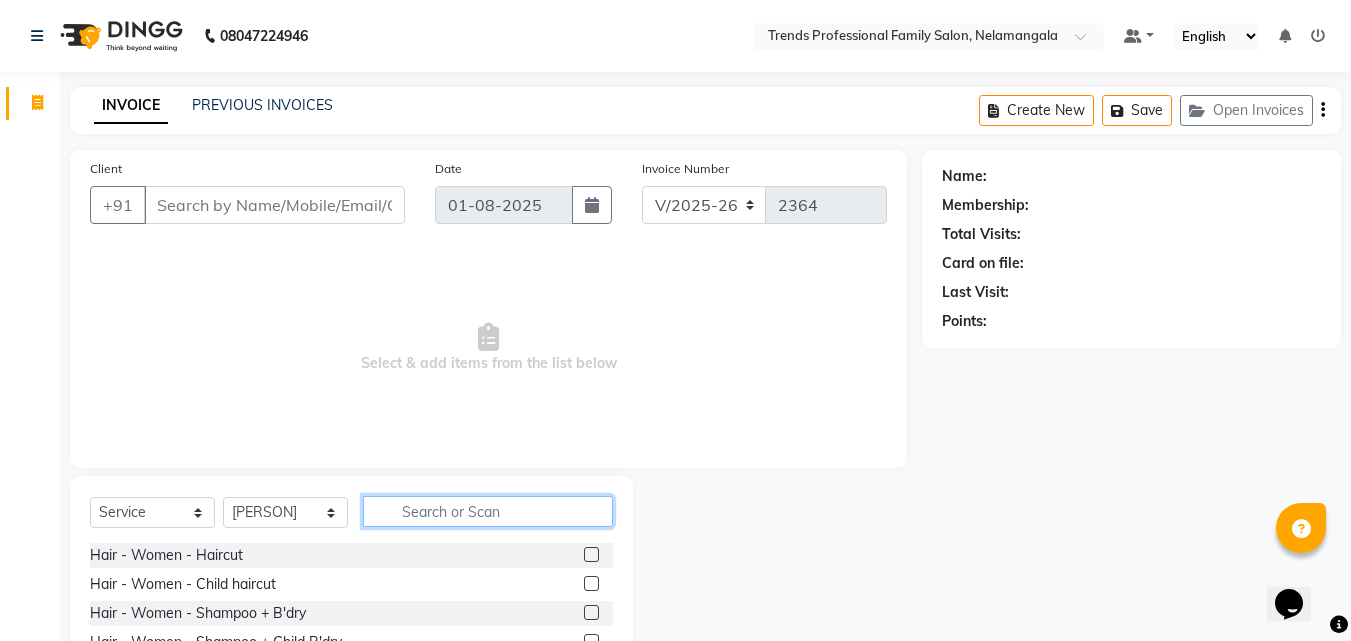 drag, startPoint x: 405, startPoint y: 504, endPoint x: 415, endPoint y: 503, distance: 10.049875 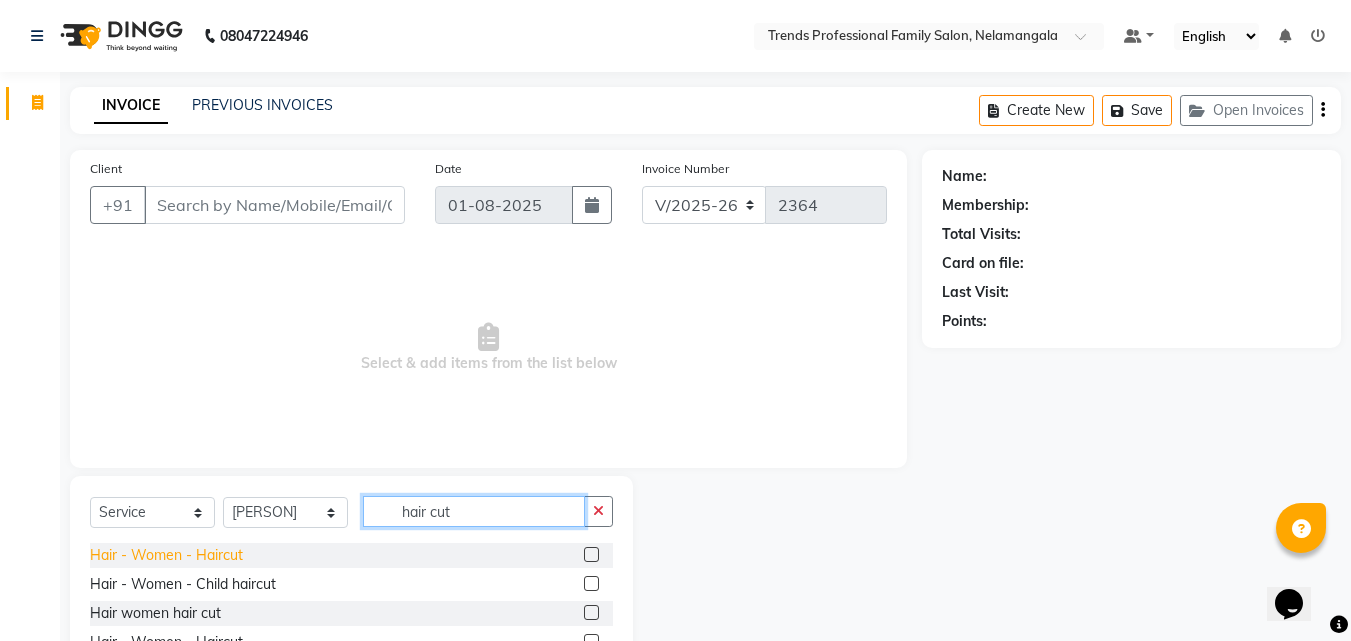 type on "hair cut" 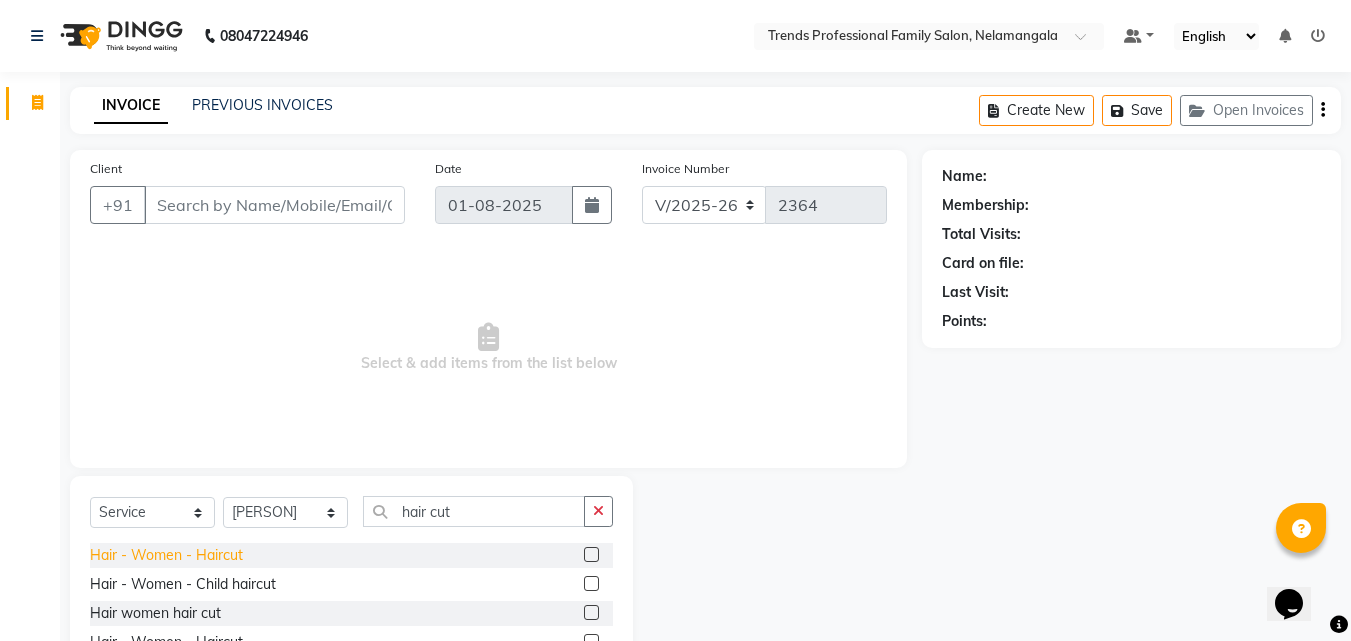 click on "Hair - Women - Haircut" 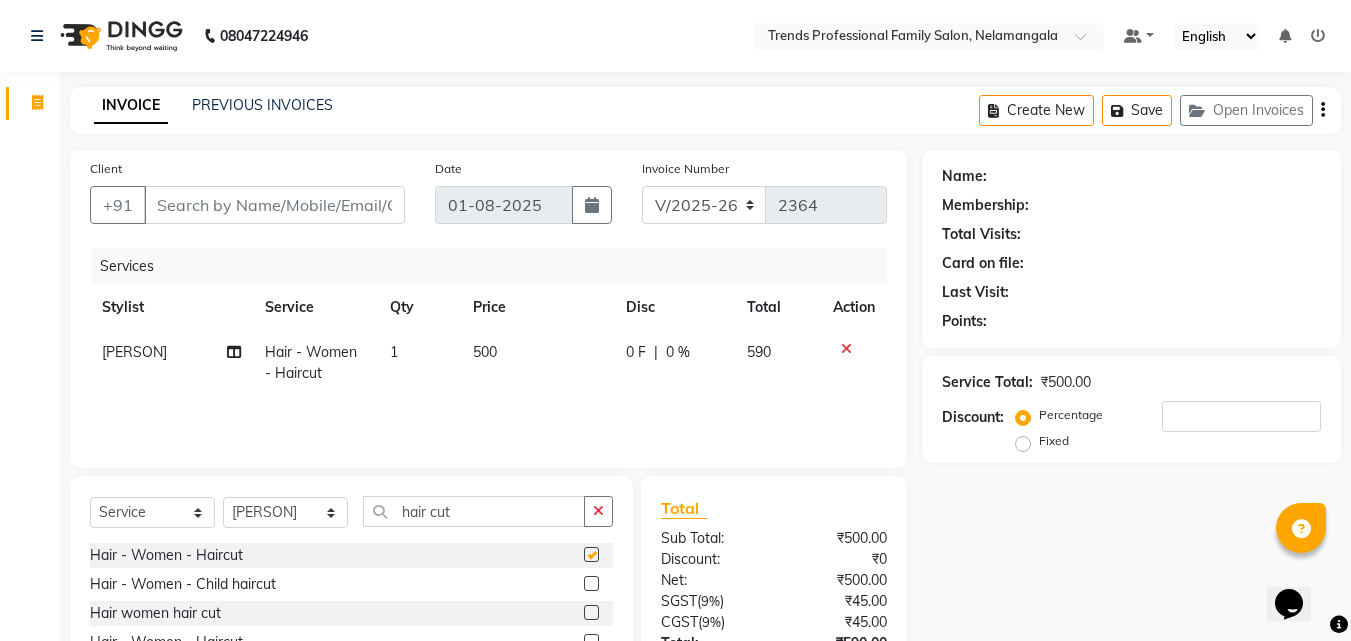 checkbox on "false" 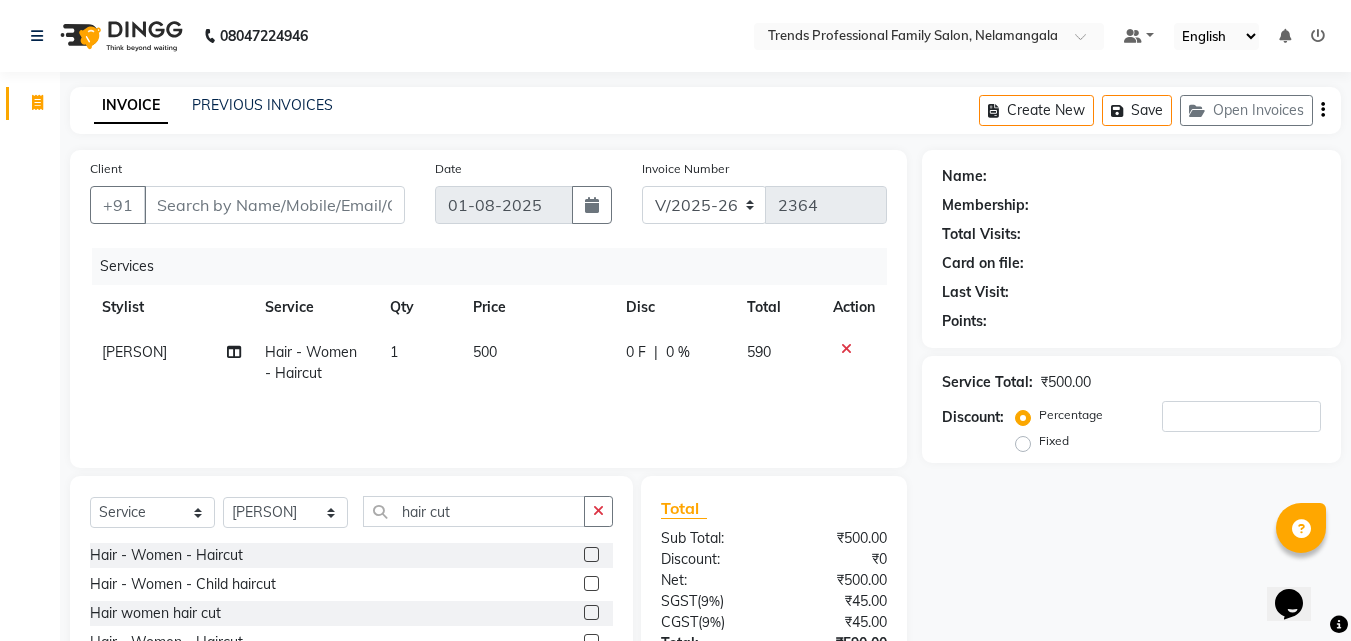 click on "500" 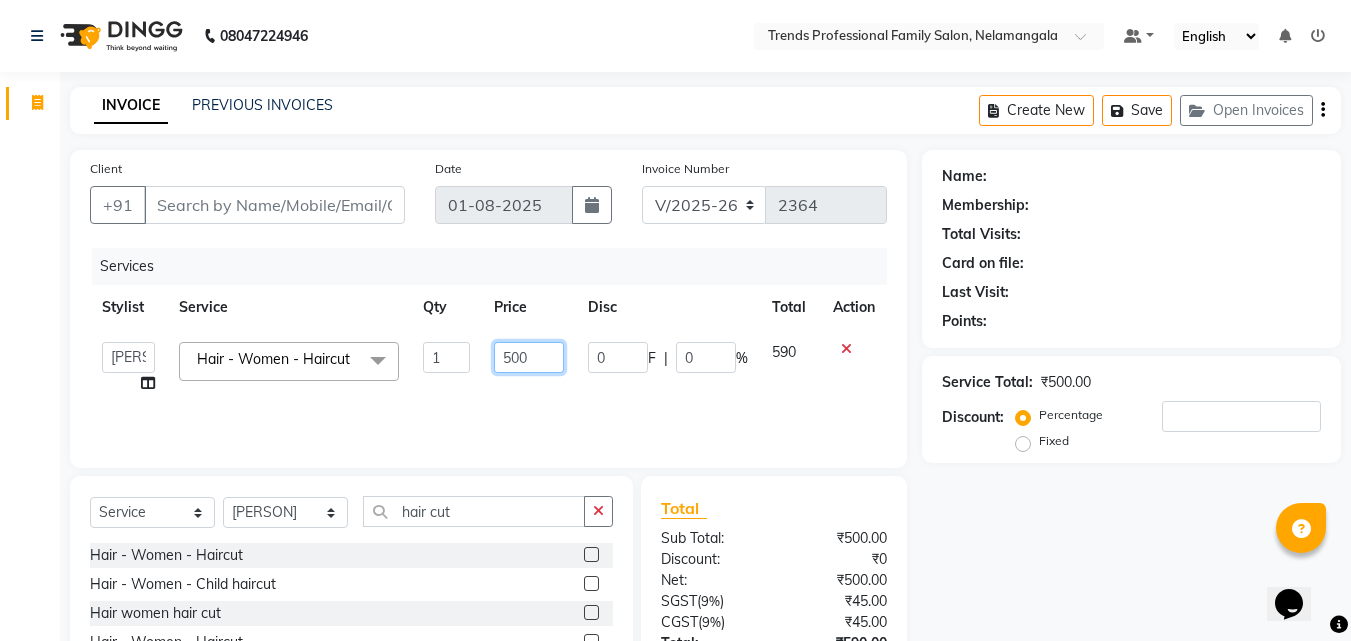 click on "500" 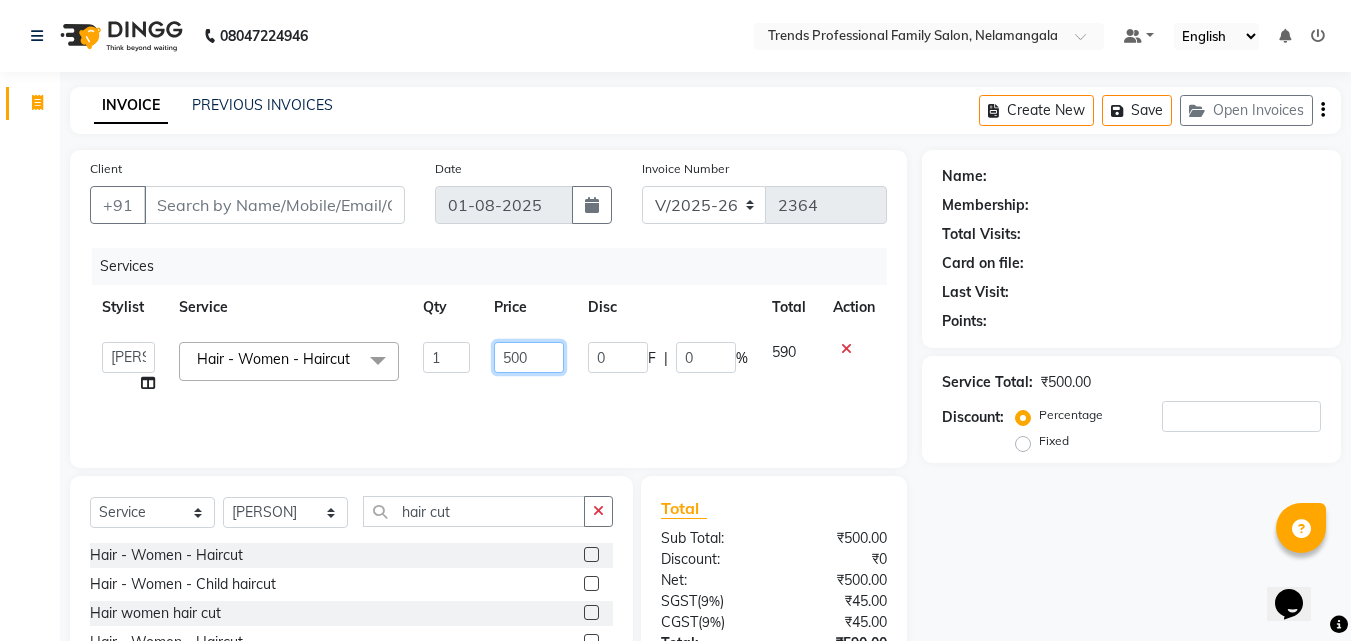click on "500" 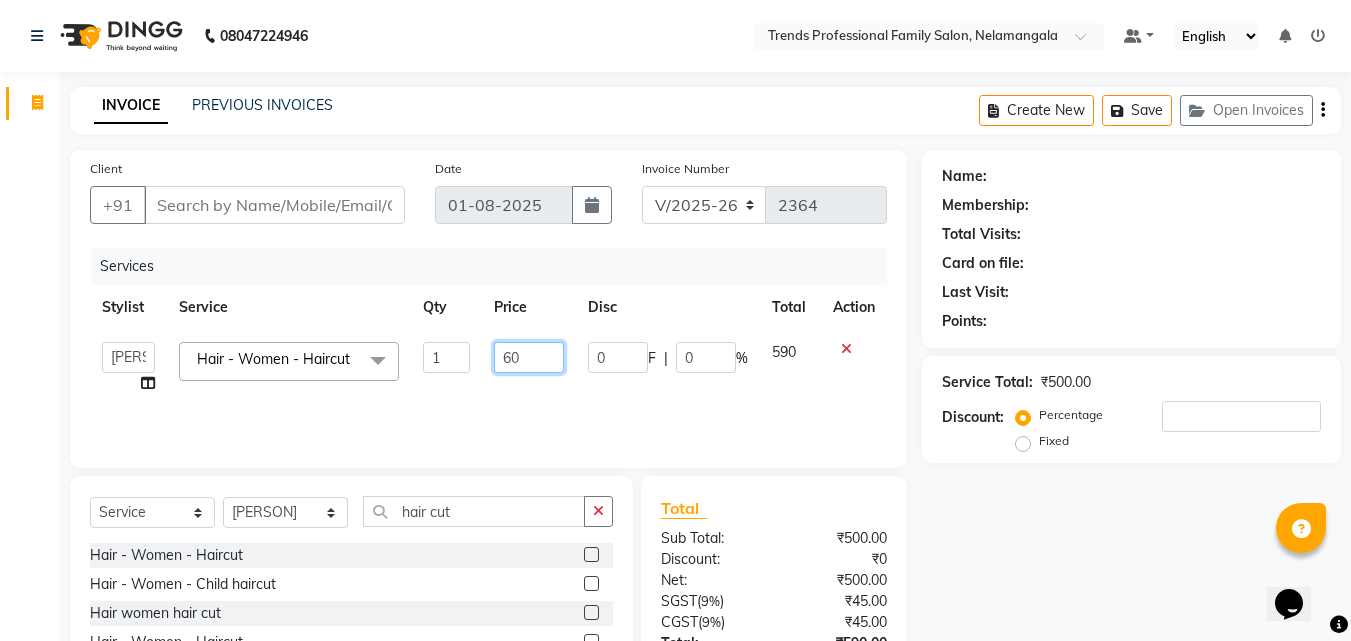 type on "600" 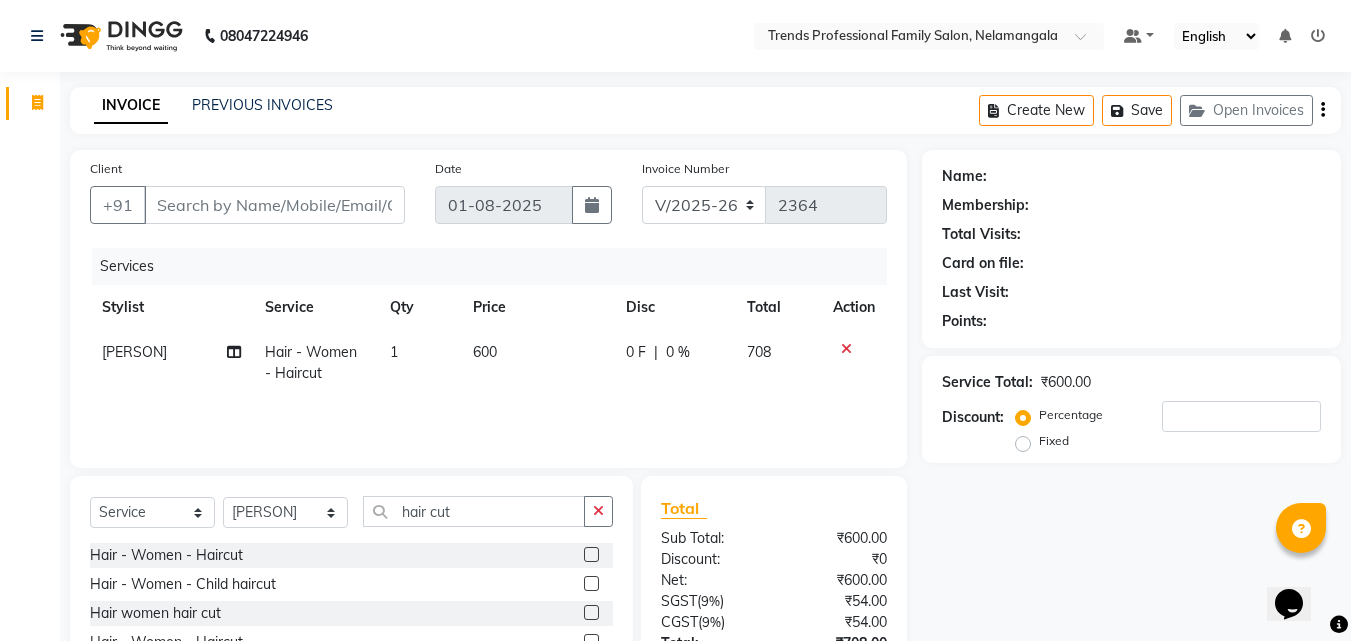 click on "Name: Membership: Total Visits: Card on file: Last Visit:  Points:  Service Total:  ₹600.00  Discount:  Percentage   Fixed" 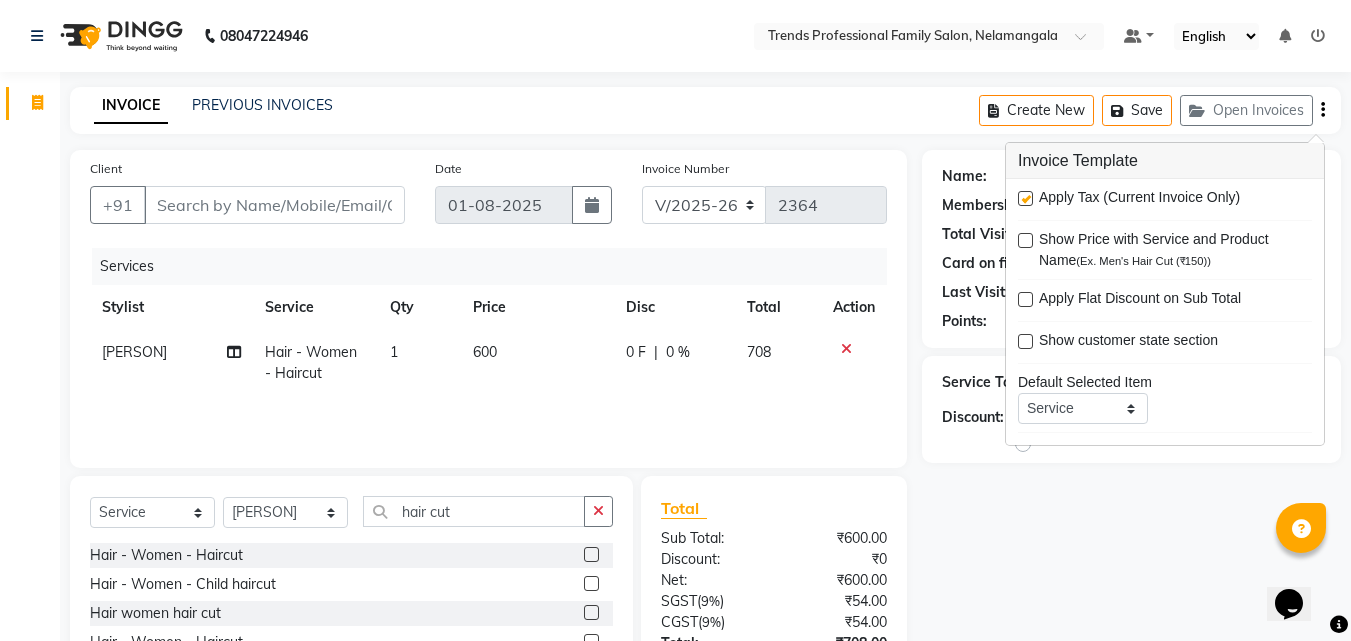 click at bounding box center [1025, 198] 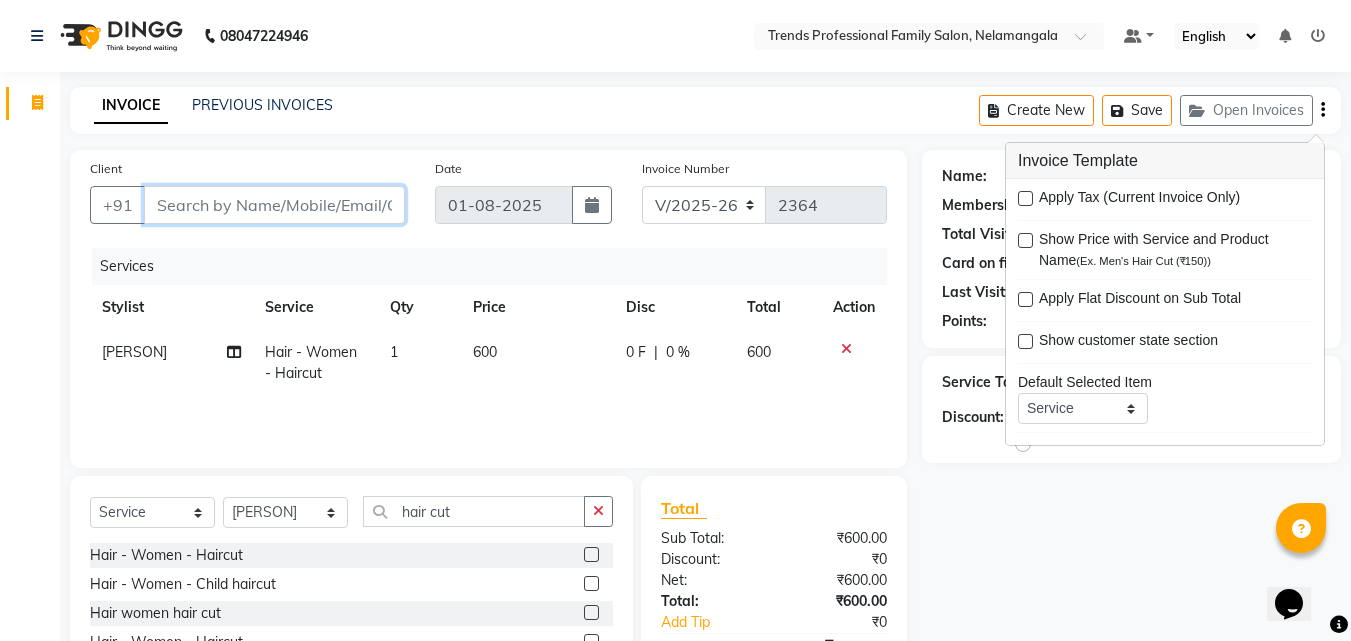 click on "Client" at bounding box center (274, 205) 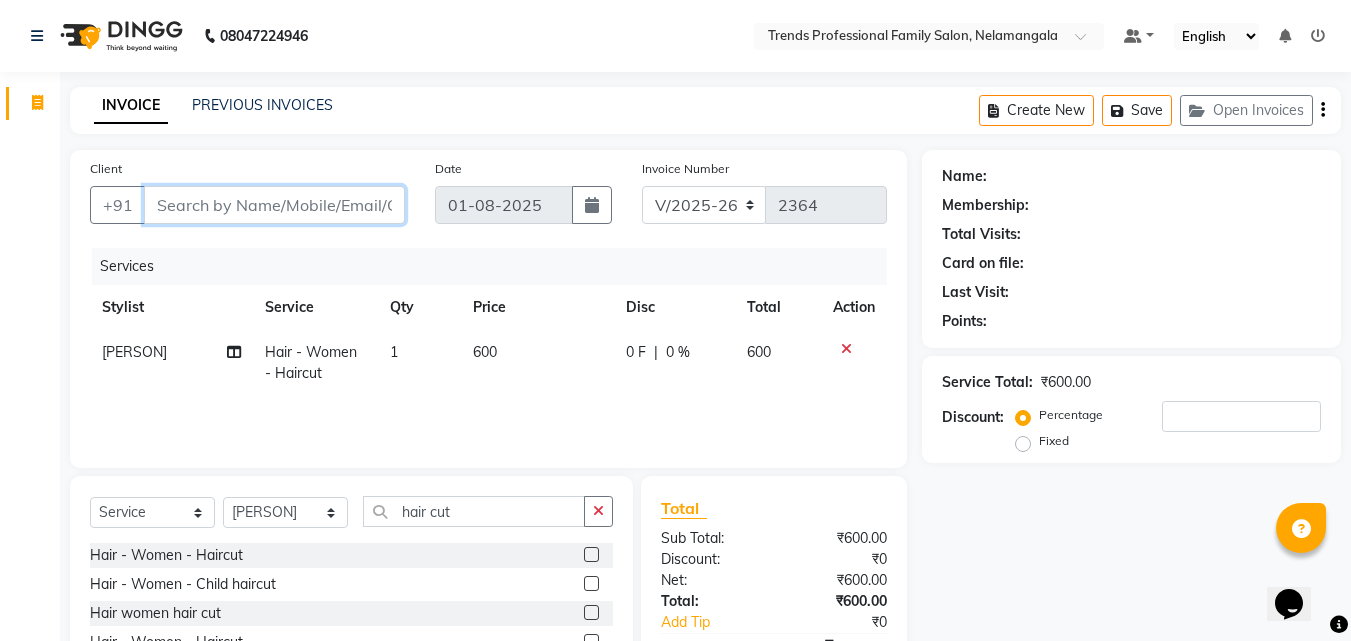 type on "9" 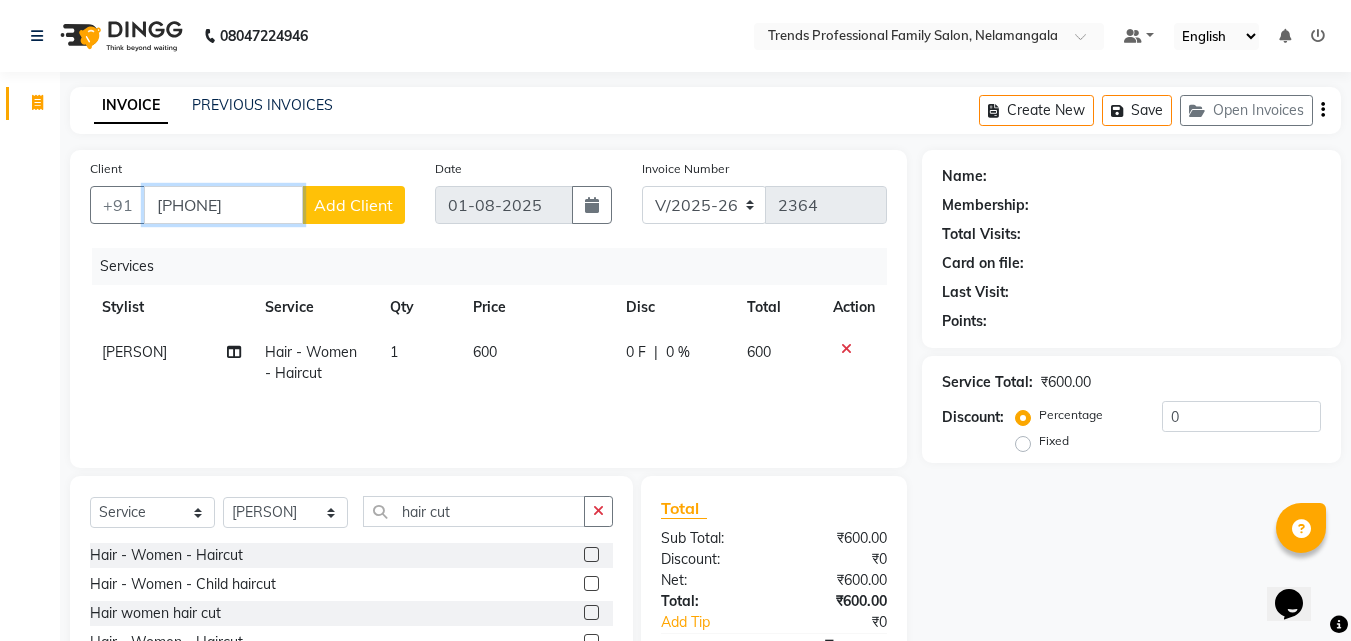 type on "[PHONE]" 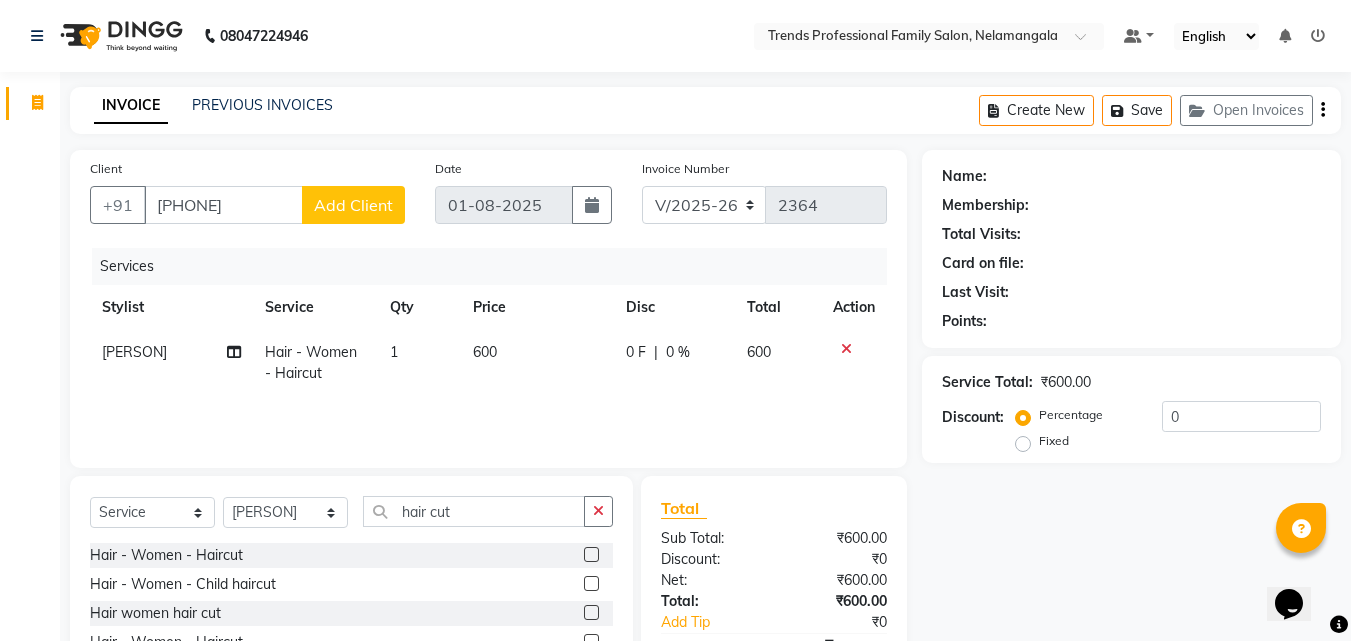 click on "Add Client" 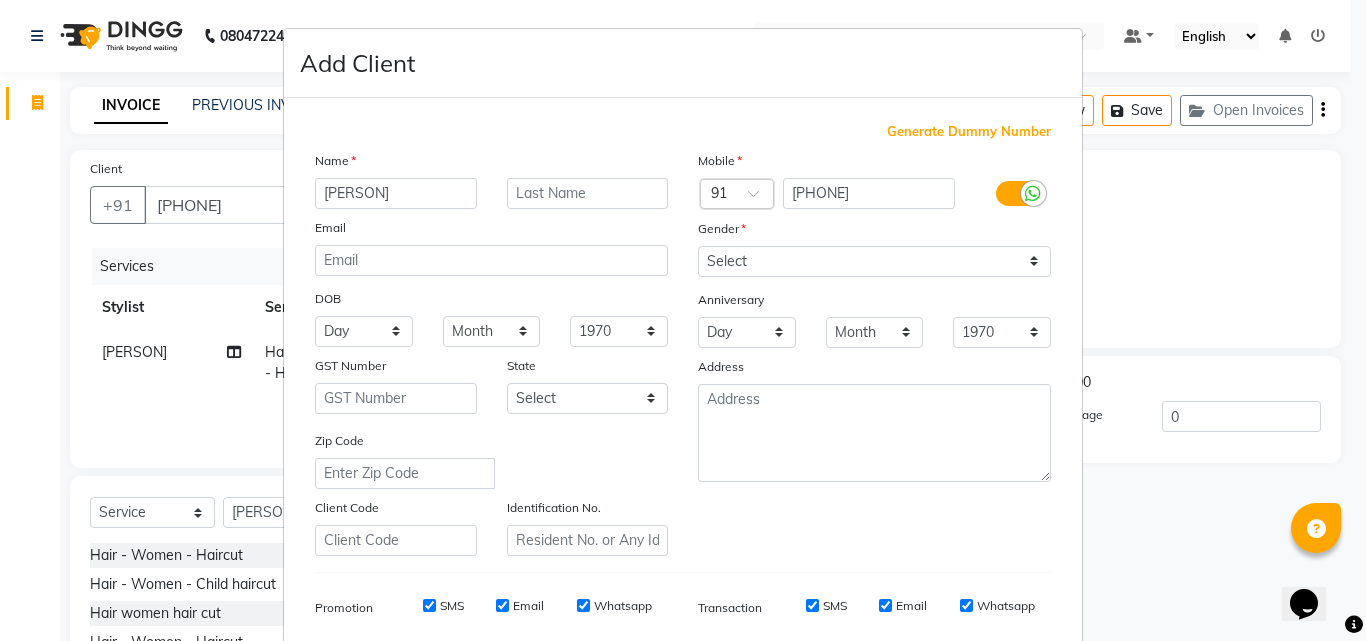 type on "[PERSON]" 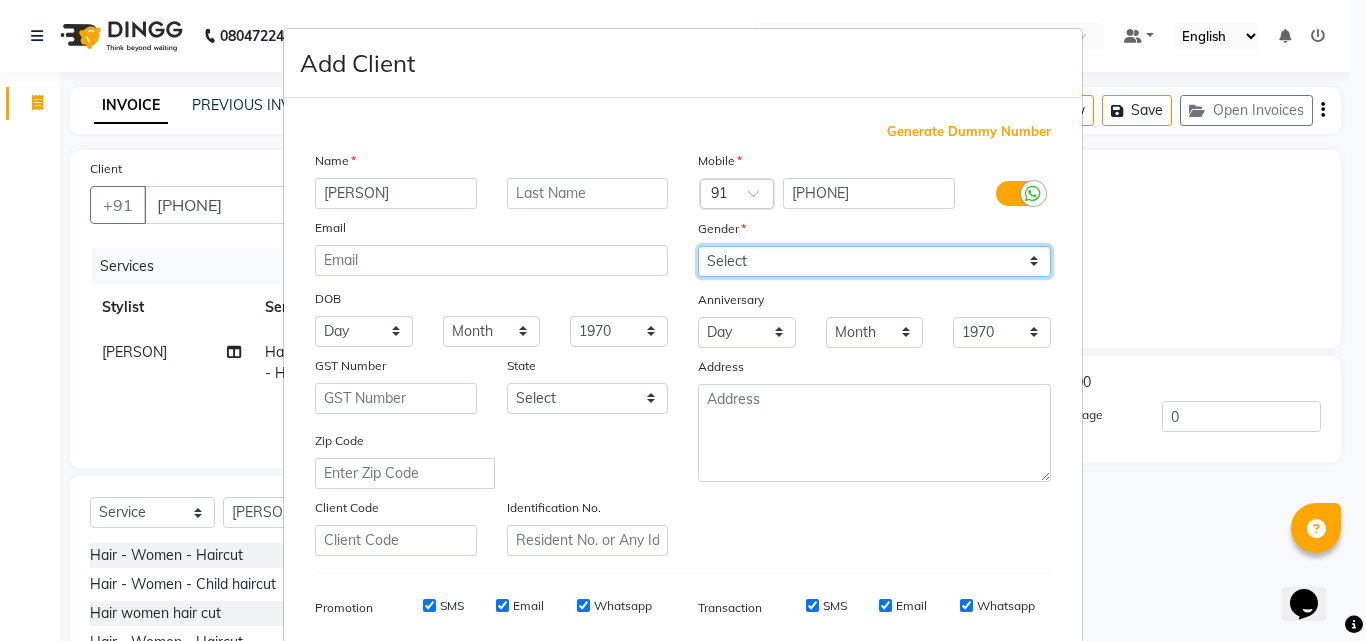 click on "Select Male Female Other Prefer Not To Say" at bounding box center [874, 261] 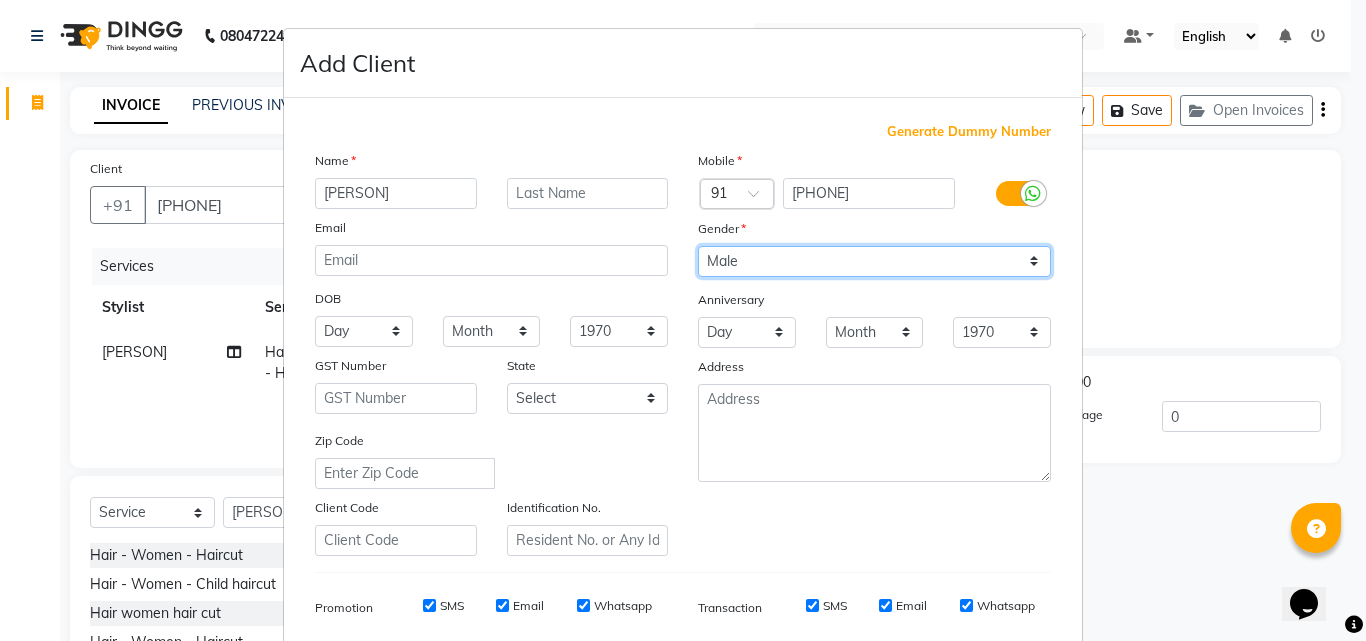 click on "Select Male Female Other Prefer Not To Say" at bounding box center [874, 261] 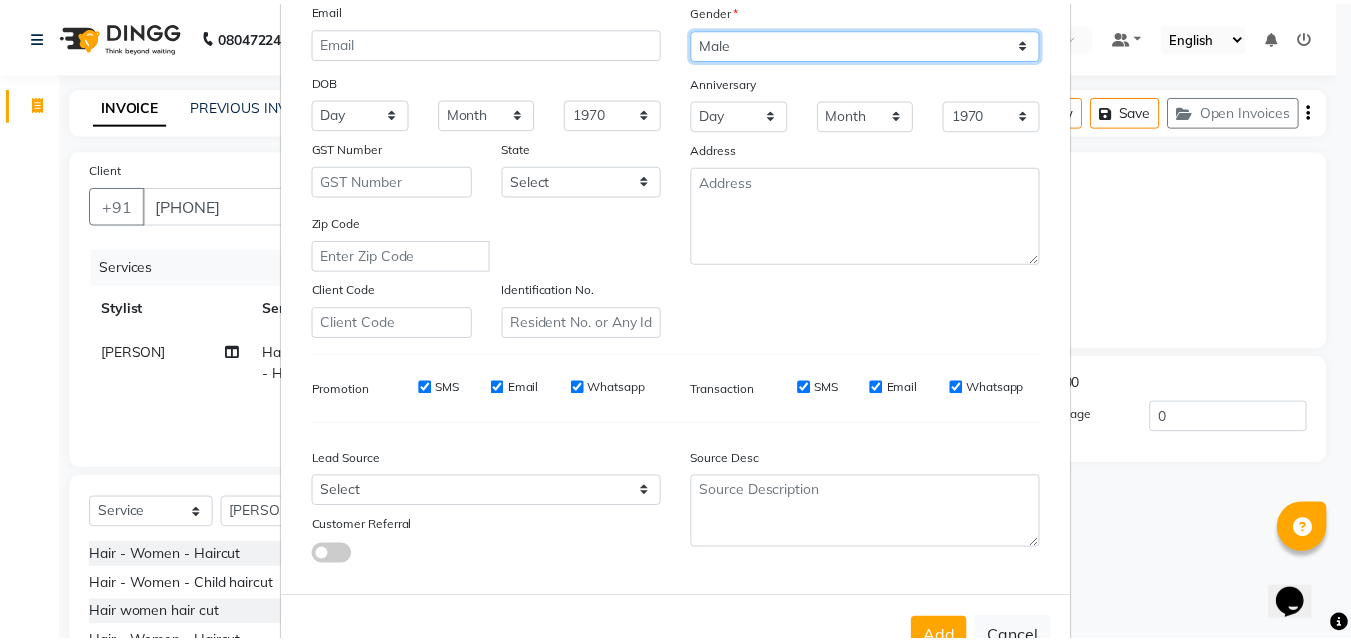 scroll, scrollTop: 282, scrollLeft: 0, axis: vertical 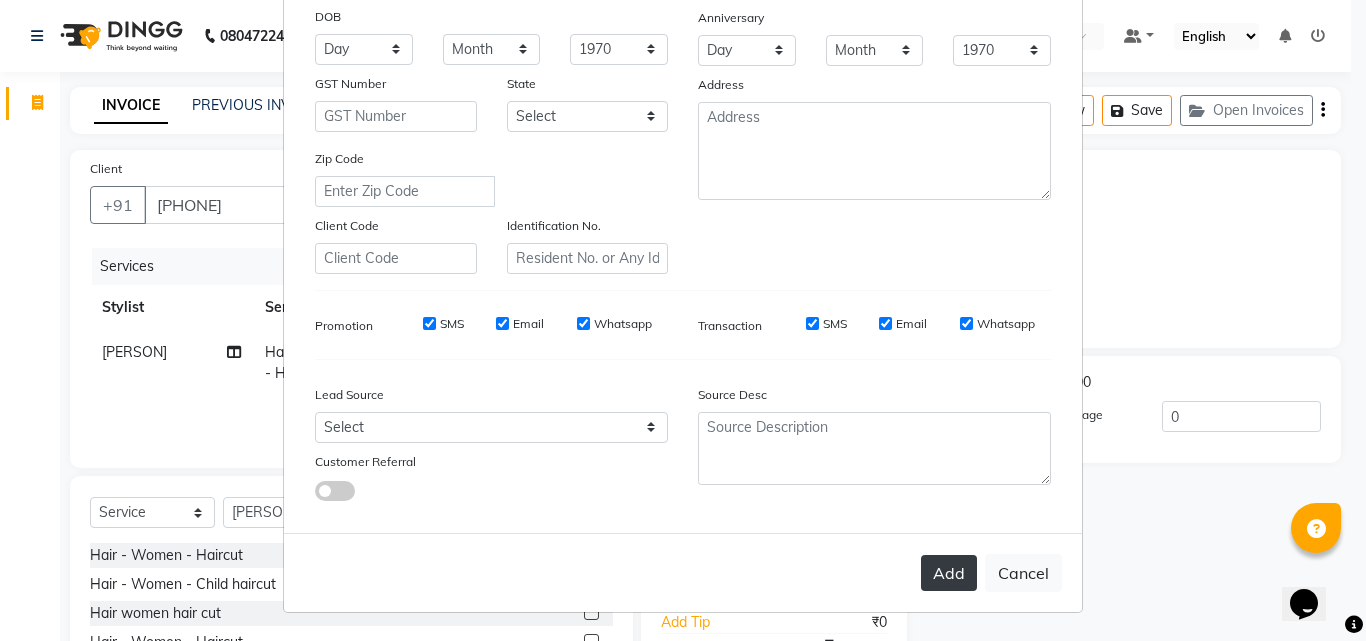 click on "Add" at bounding box center [949, 573] 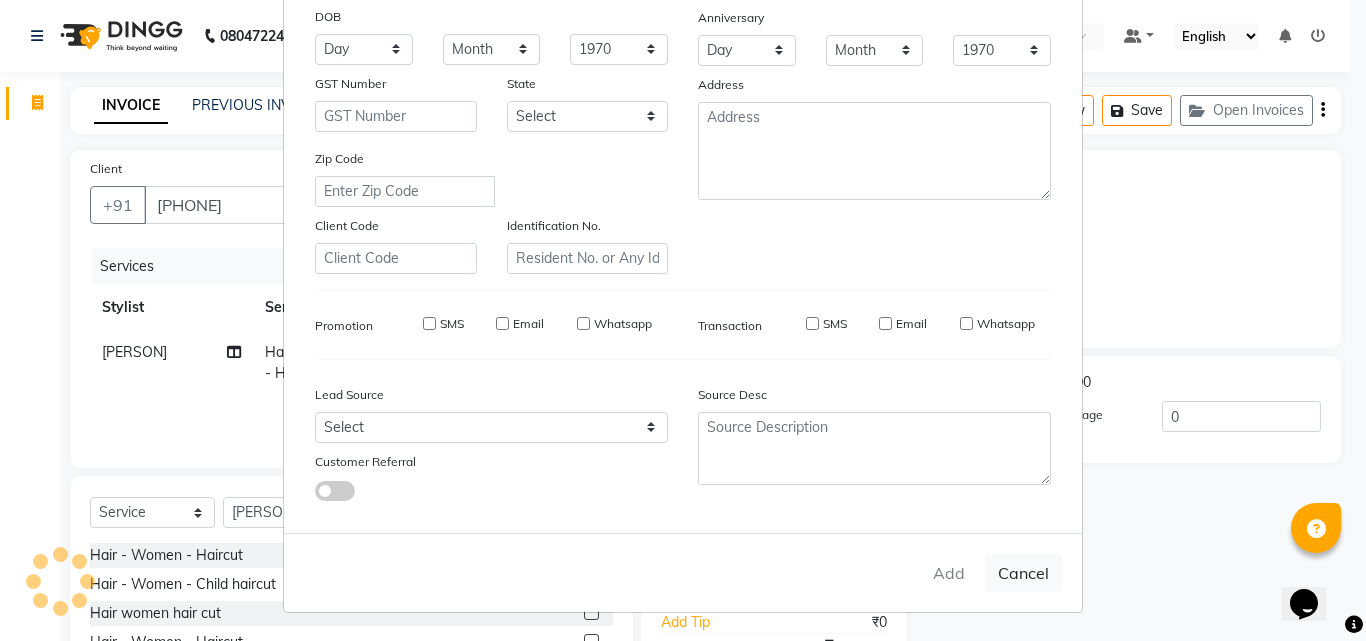 type 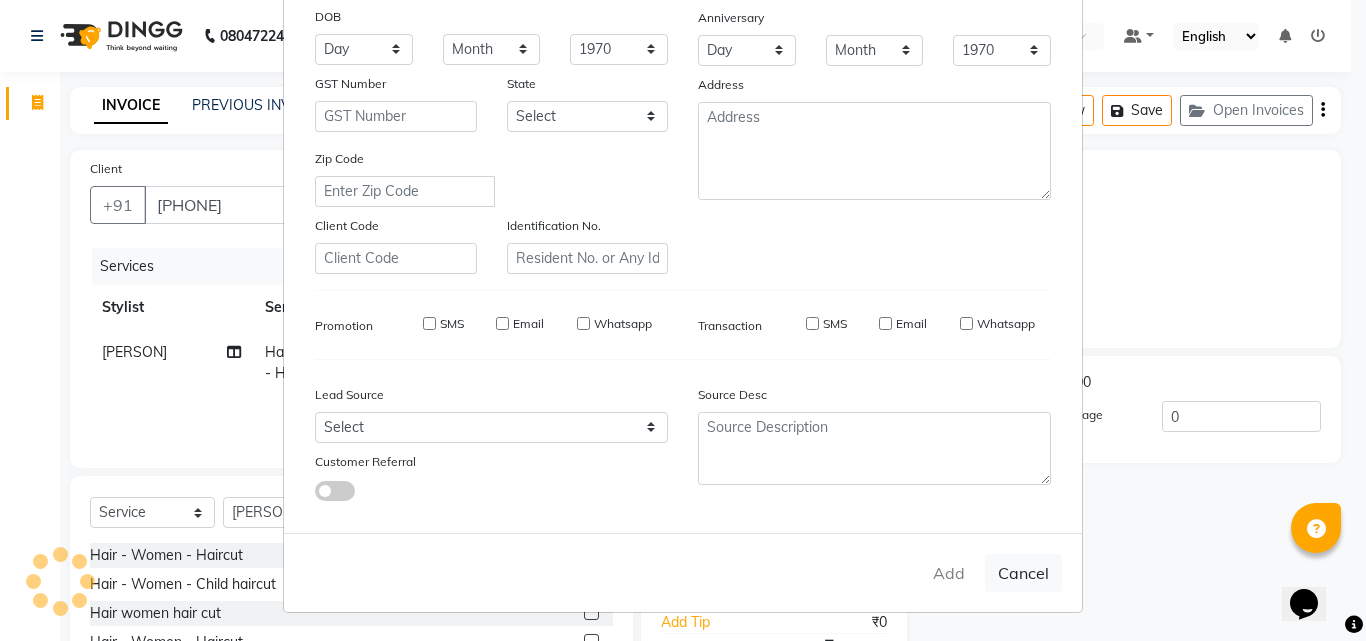 select 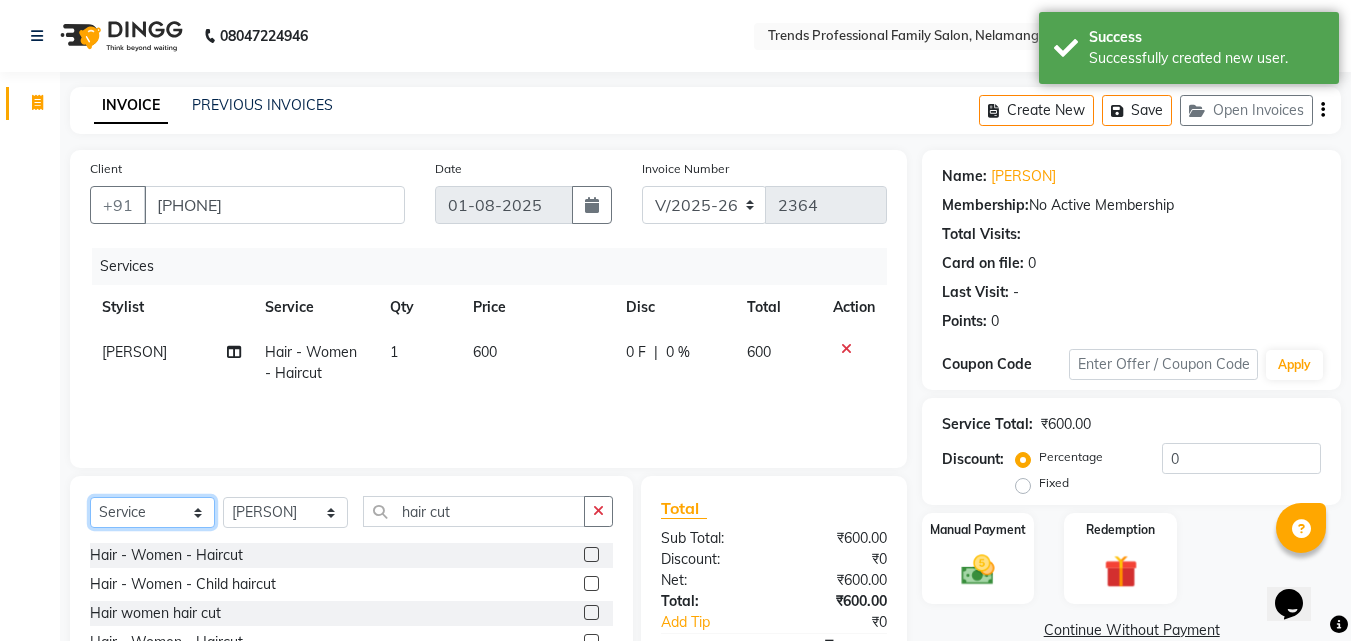 click on "Select  Service  Product  Membership  Package Voucher Prepaid Gift Card" 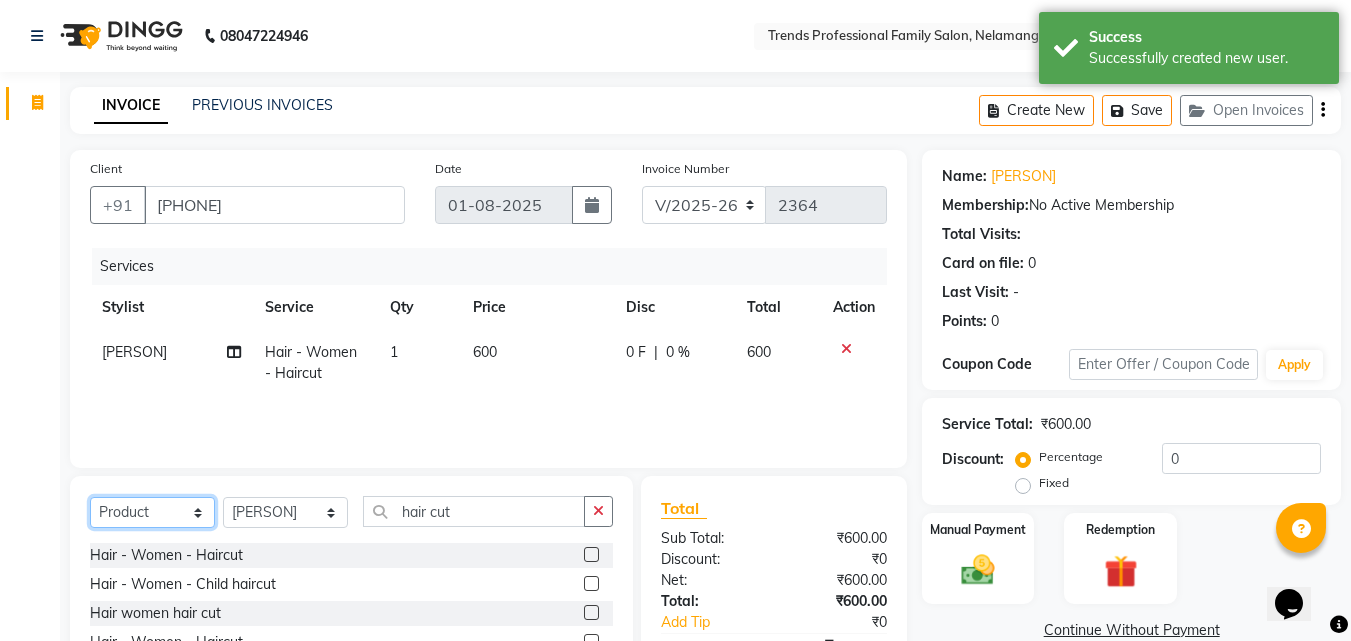 click on "Select  Service  Product  Membership  Package Voucher Prepaid Gift Card" 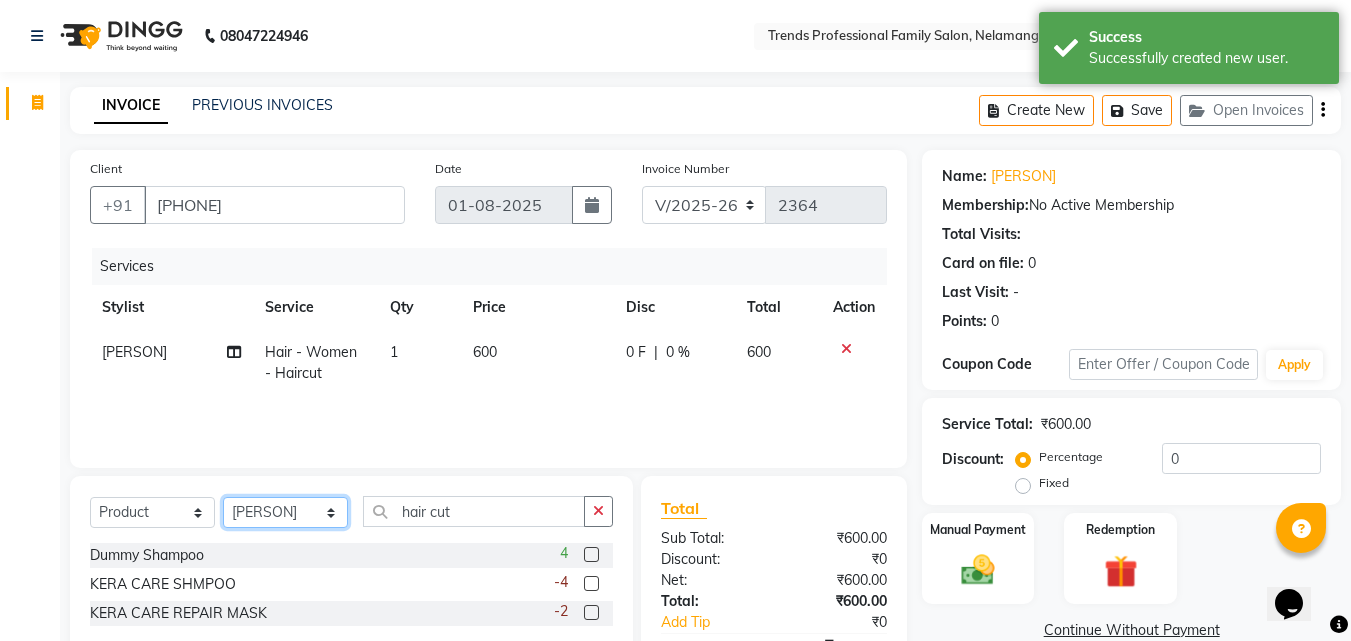 click on "Select Stylist [PERSON] [PERSON] [PERSON] [PERSON] [PERSON] [PERSON] [PERSON] [PERSON] [PERSON] [PERSON] [PERSON] [PERSON] Trends" 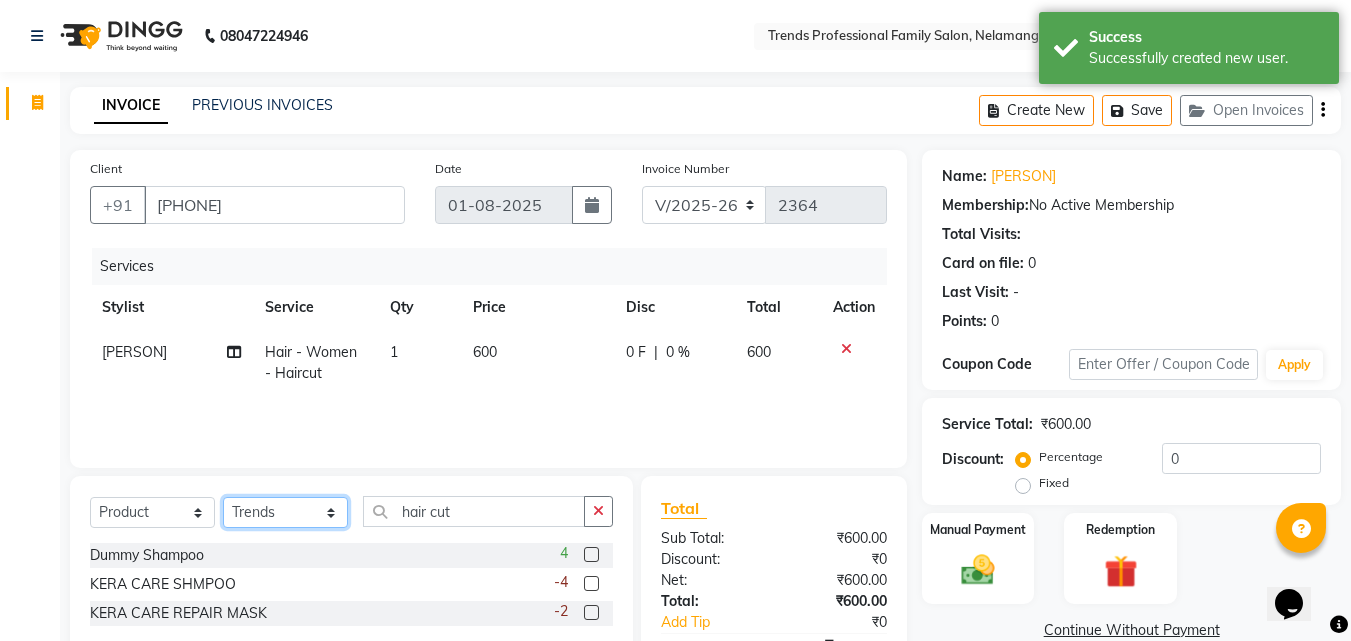 click on "Select Stylist [PERSON] [PERSON] [PERSON] [PERSON] [PERSON] [PERSON] [PERSON] [PERSON] [PERSON] [PERSON] [PERSON] [PERSON] Trends" 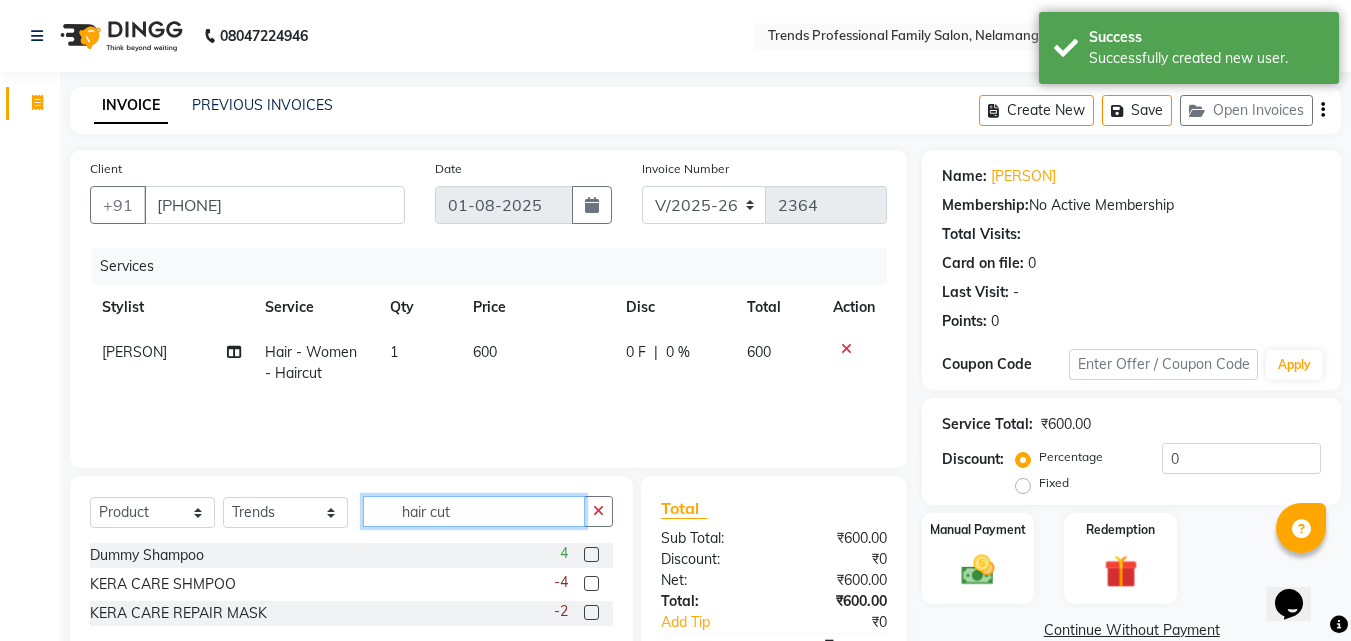 drag, startPoint x: 472, startPoint y: 508, endPoint x: 234, endPoint y: 510, distance: 238.0084 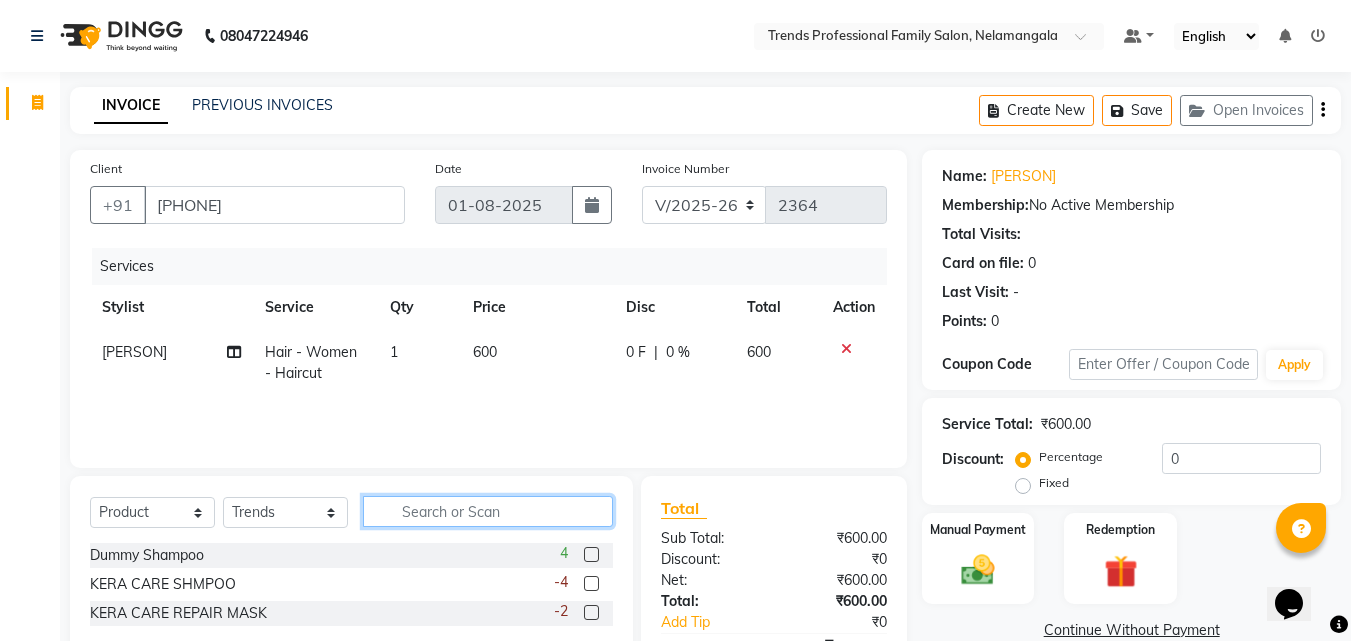 type 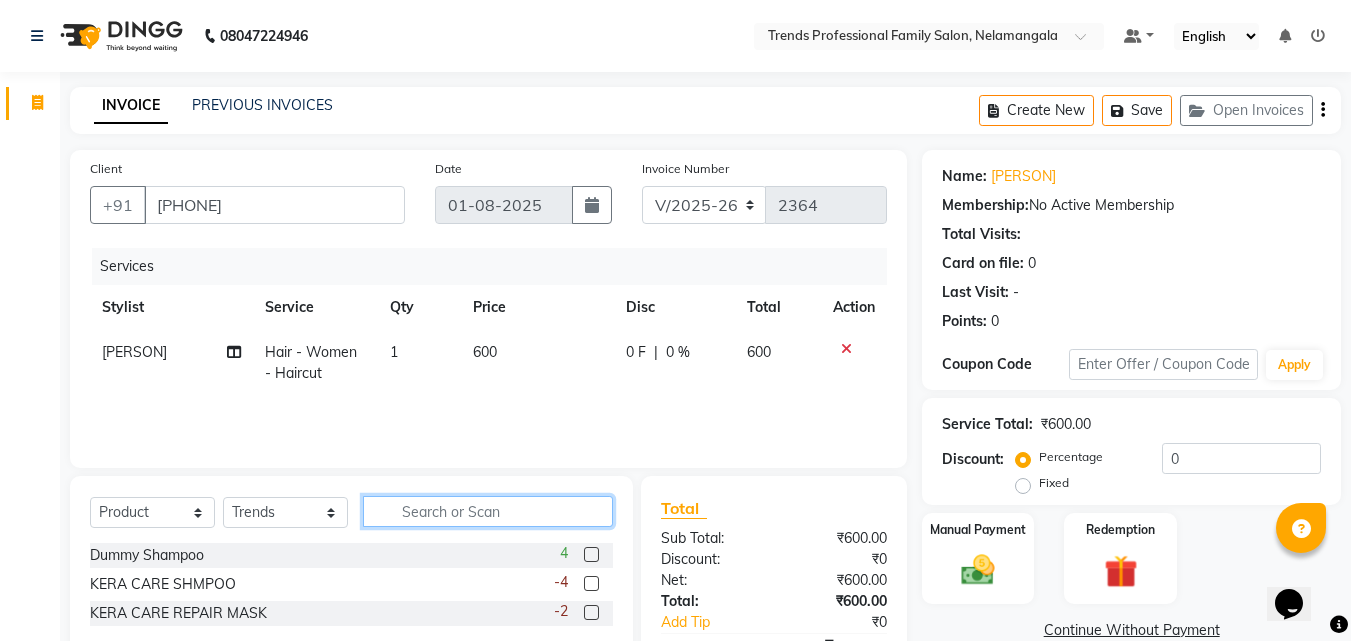 click 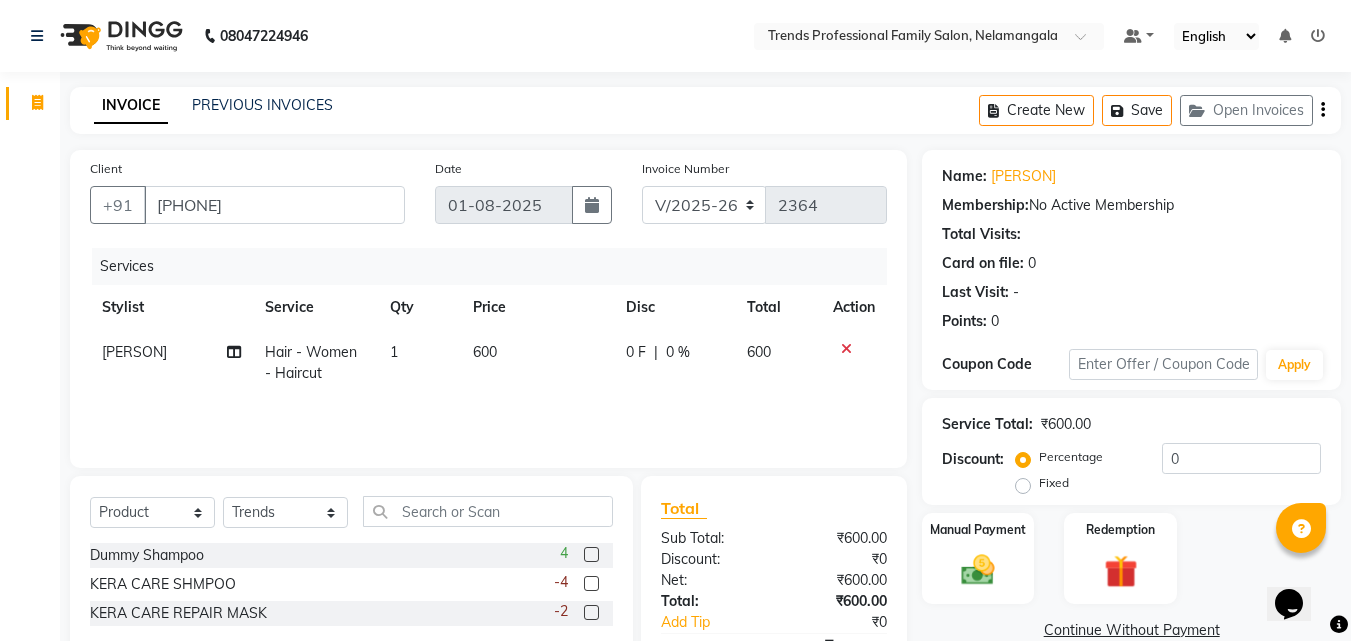 click on "Hair - Women - Haircut" 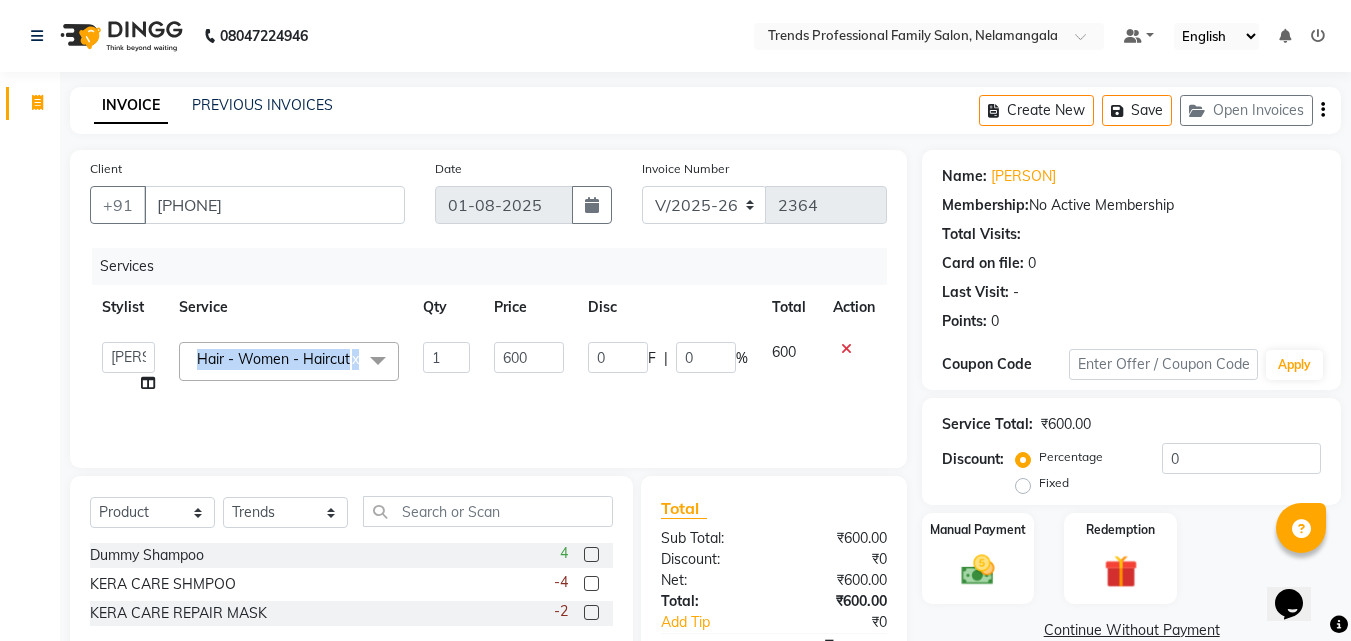 drag, startPoint x: 362, startPoint y: 349, endPoint x: 223, endPoint y: 343, distance: 139.12944 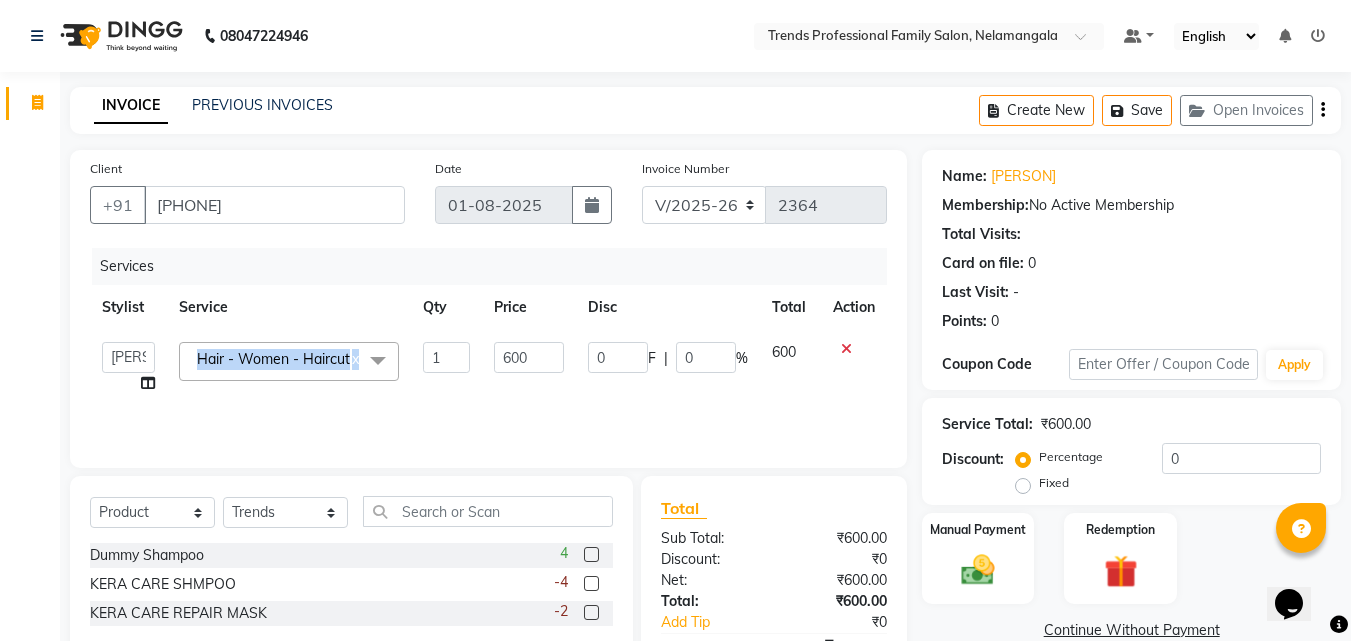 click on "Hair - Women - Haircut  x" 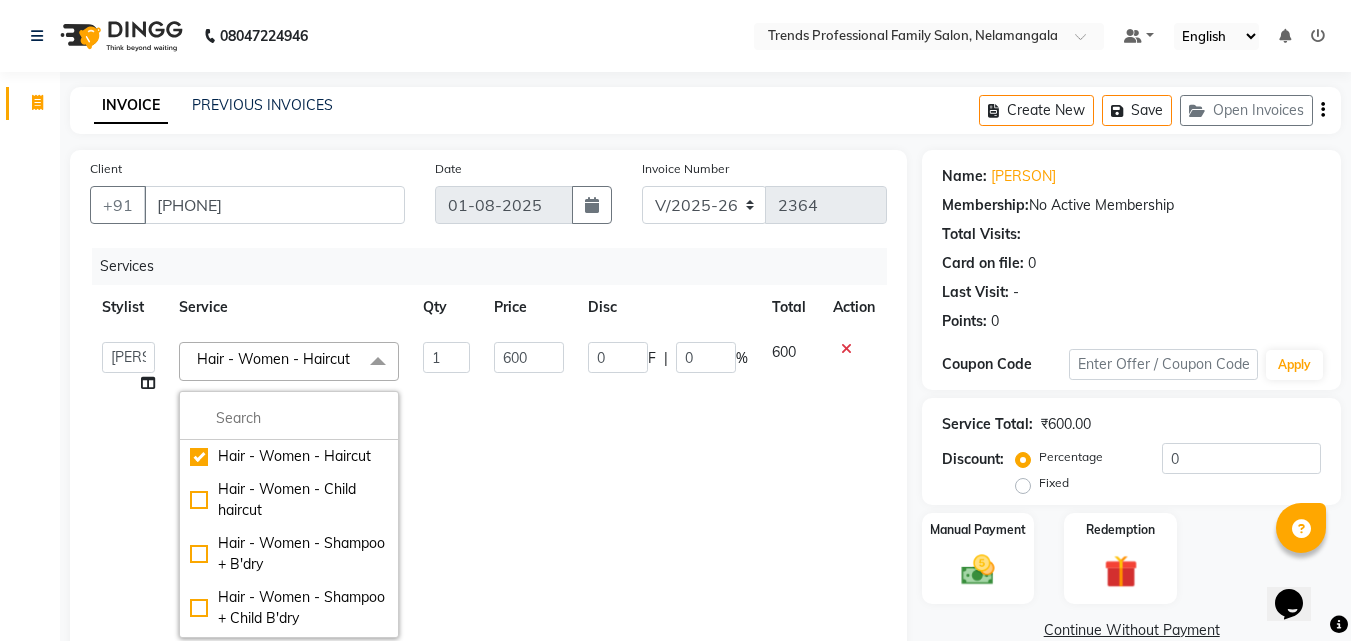 click on "[PHONE] Select Location × Trends Professional Family Salon, Nelamangala Default Panel My Panel English ENGLISH Español العربية Marathi Hindi Gujarati Tamil 中文 Notifications nothing to show" 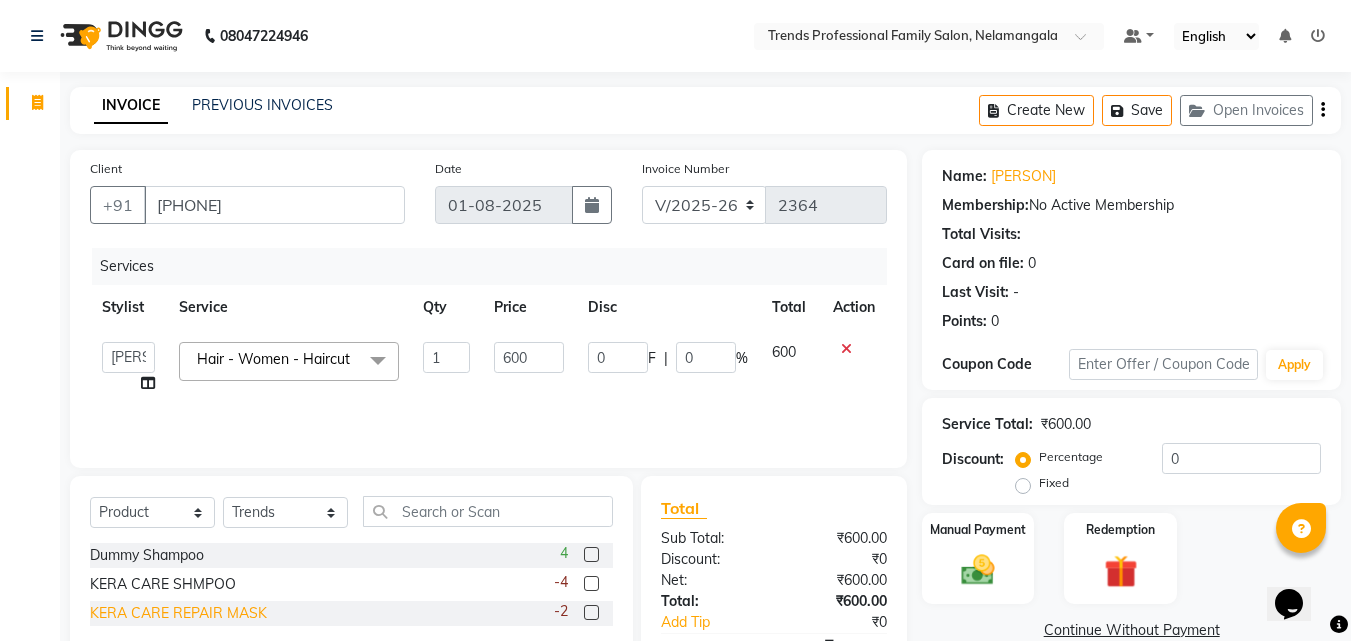 click on "KERA CARE REPAIR MASK" 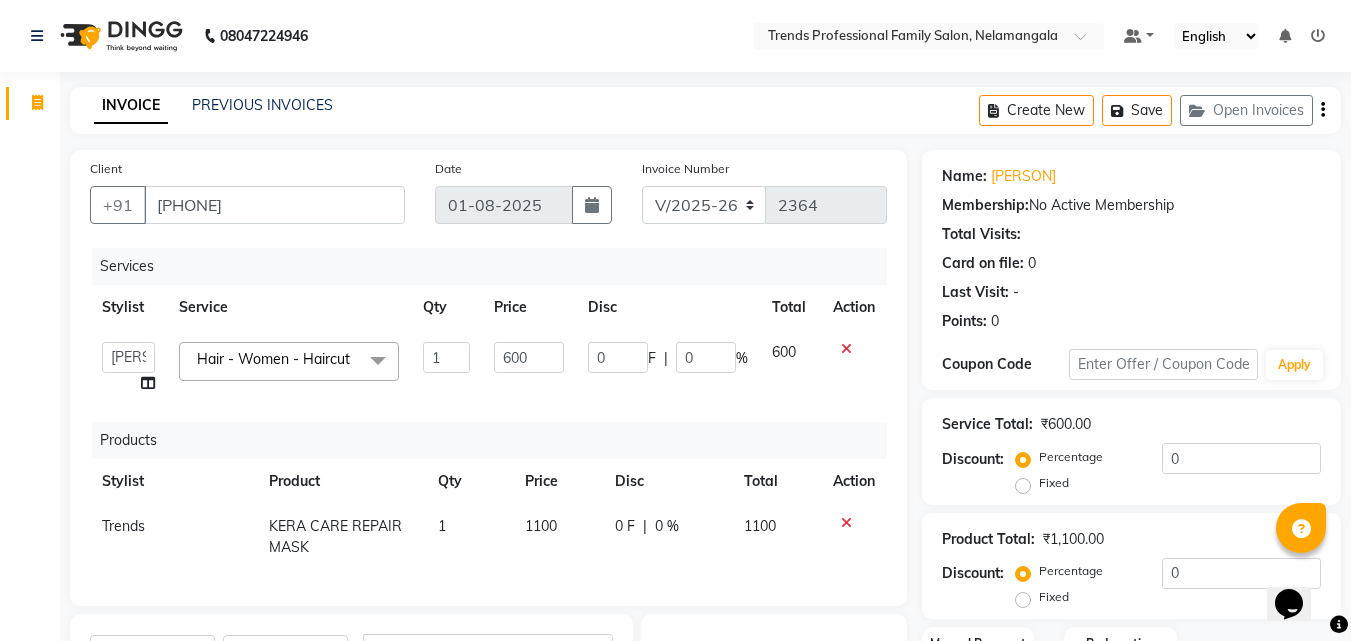 checkbox on "false" 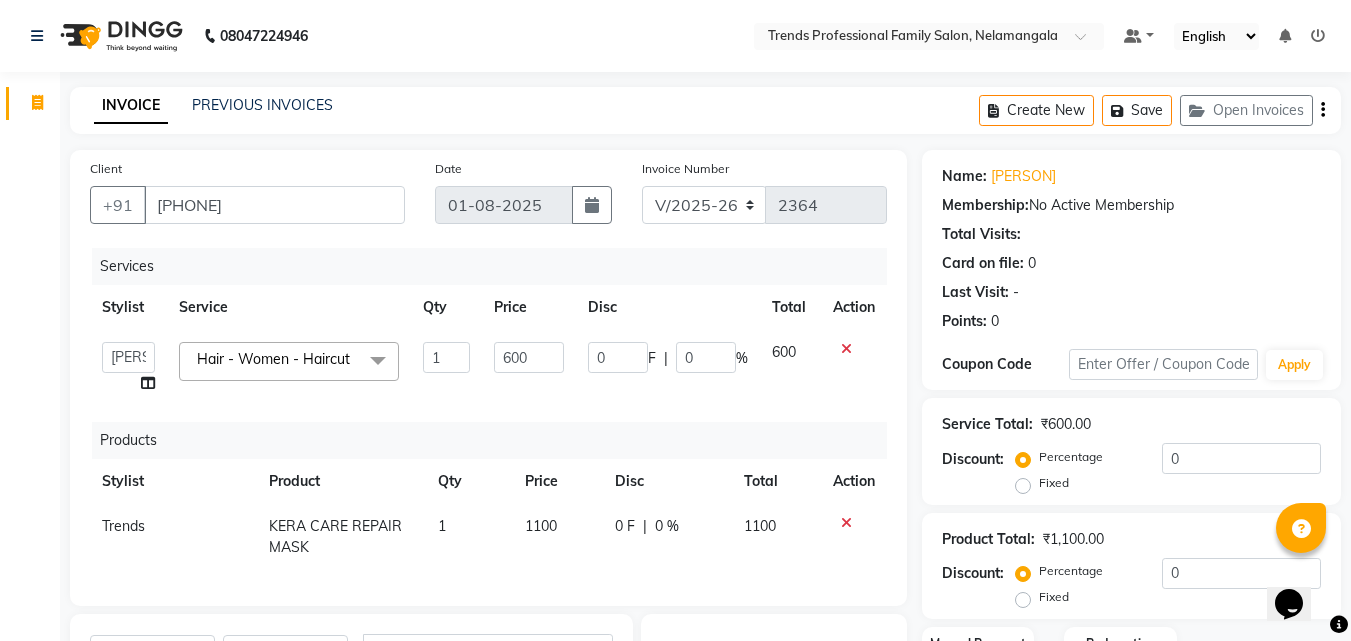 click on "KERA CARE REPAIR MASK" 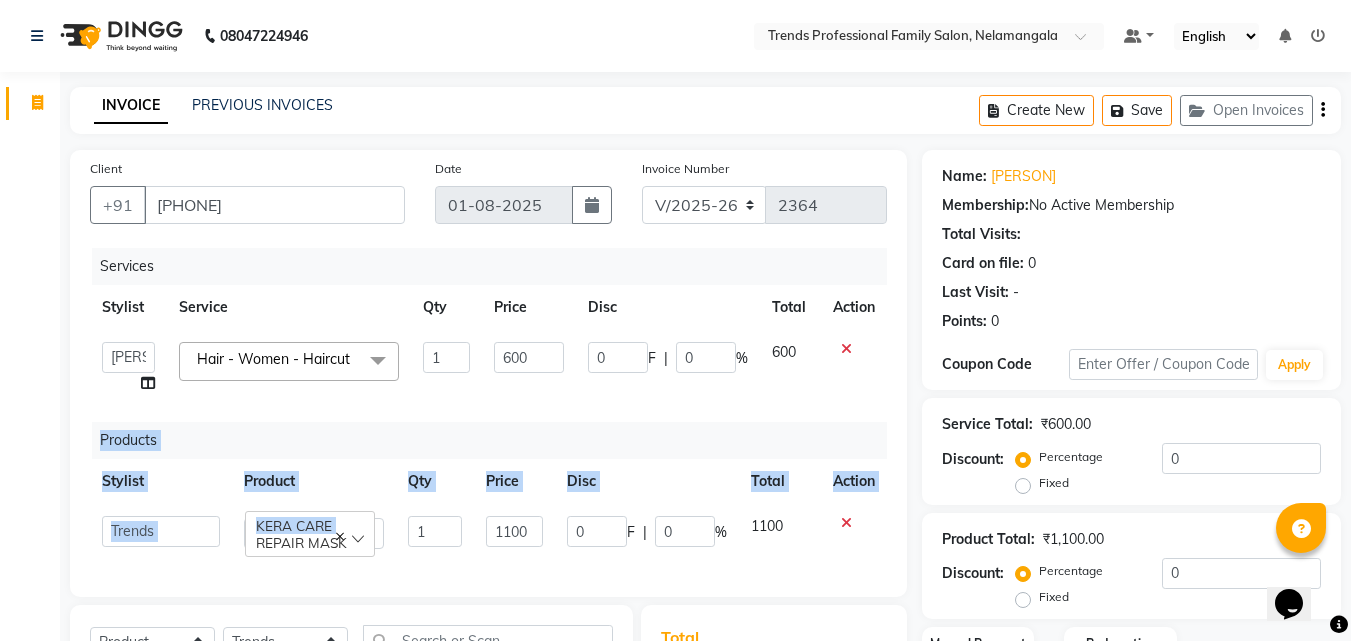 drag, startPoint x: 359, startPoint y: 521, endPoint x: 304, endPoint y: 556, distance: 65.192024 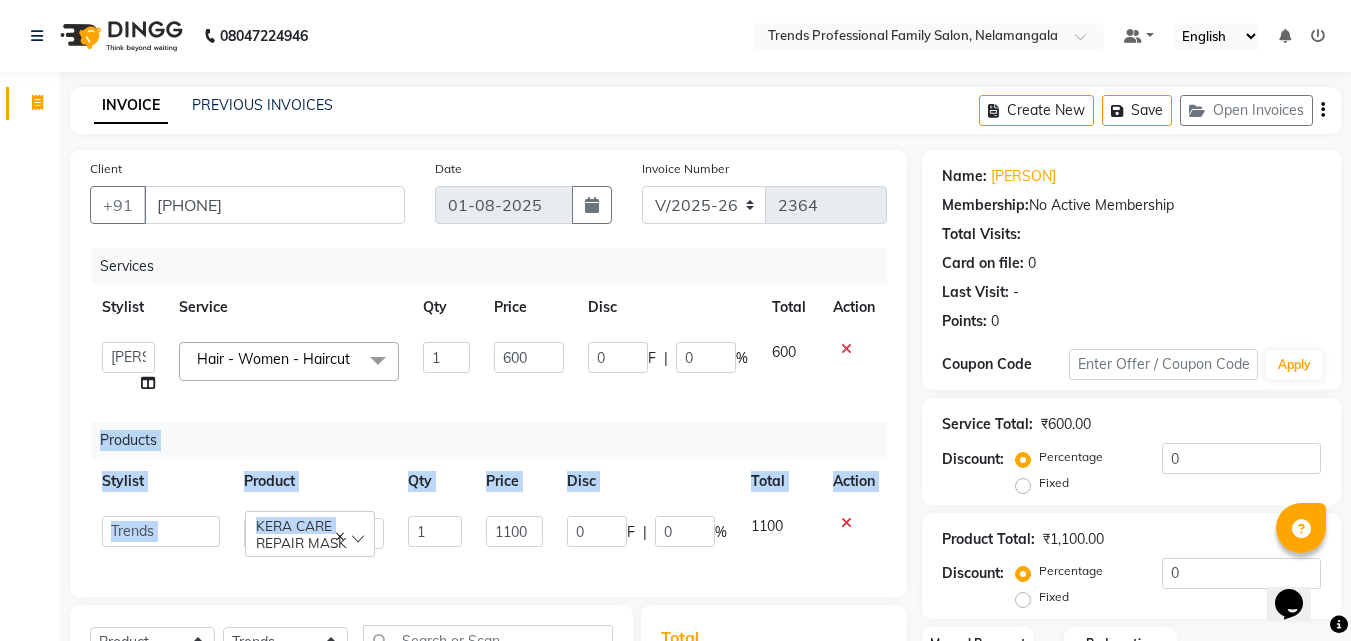 click on "Services Stylist Service Qty Price Disc Total Action  [PERSON]   [PERSON]   [PERSON]   [PERSON]   [PERSON]   [PERSON]   [PERSON]   [PERSON]   [PERSON]   [PERSON]   [PERSON]   [PERSON]  Hair - Women - Haircut  x Hair - Women - Haircut Hair - Women - Child haircut Hair - Women - Shampoo + B'dry Hair - Women - Shampoo + Child B'dry Hair - Women - Ironing Hair - Women - Tongs Hair - Women - Hair Spa Hair - Women - Mythic Oil Hair Spa Hair - Women - Aroma Oil Head Massage Hair - Women - Almond Oil Head Massage Hair - Women - Olive Oil Head Massage Hair - Women - Coconut Oil Head Massage Hair - Women - Dandruff / Hair Loss Treatment Hair Colour (Global Colour) - Women - Root Touch Up Hair Colour (Global Colour) - Women - Inoa Roots Hair Colour (Global Colour) - Women - Short Hair Colour (Global Colour) - Women - Medium Hair Colour (Global Colour) - Women - Long Hair Colour (Global Colour) - Women - Extra Long Hair Colour (Balayage) - Women - Short Hair Colour (Balayage) - Women - Medium Hair Colour (Balayage) - Women - Long" 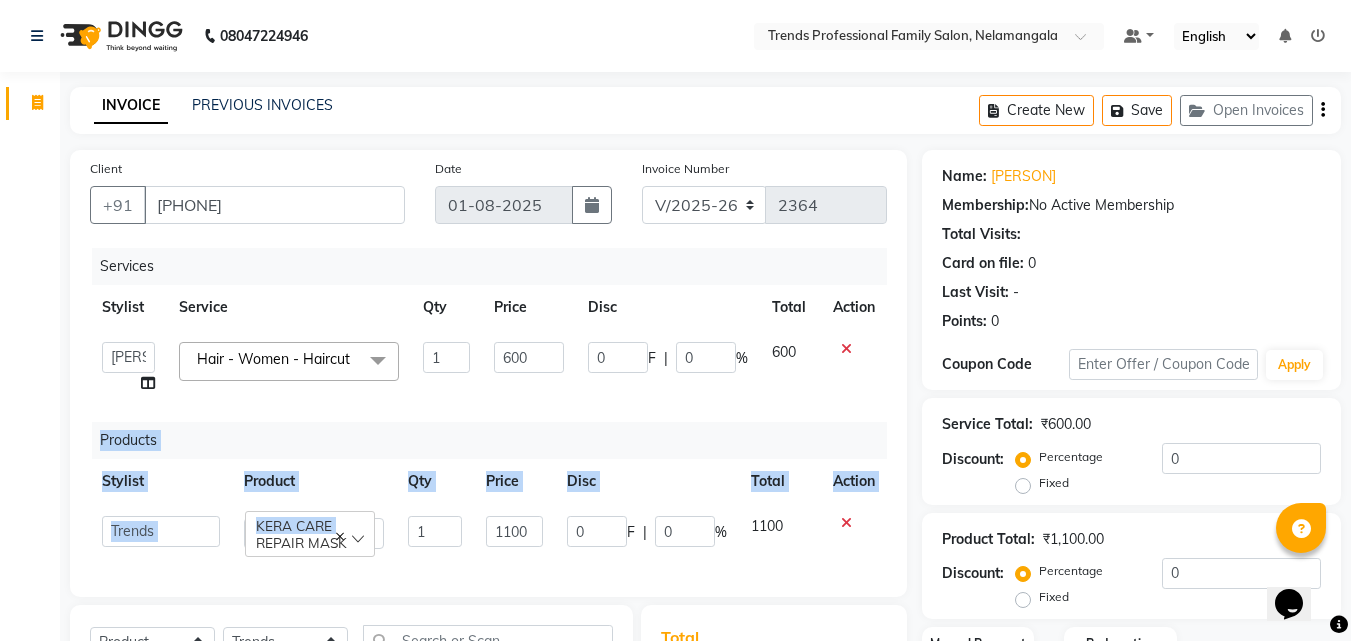 click on "KERA CARE REPAIR MASK" 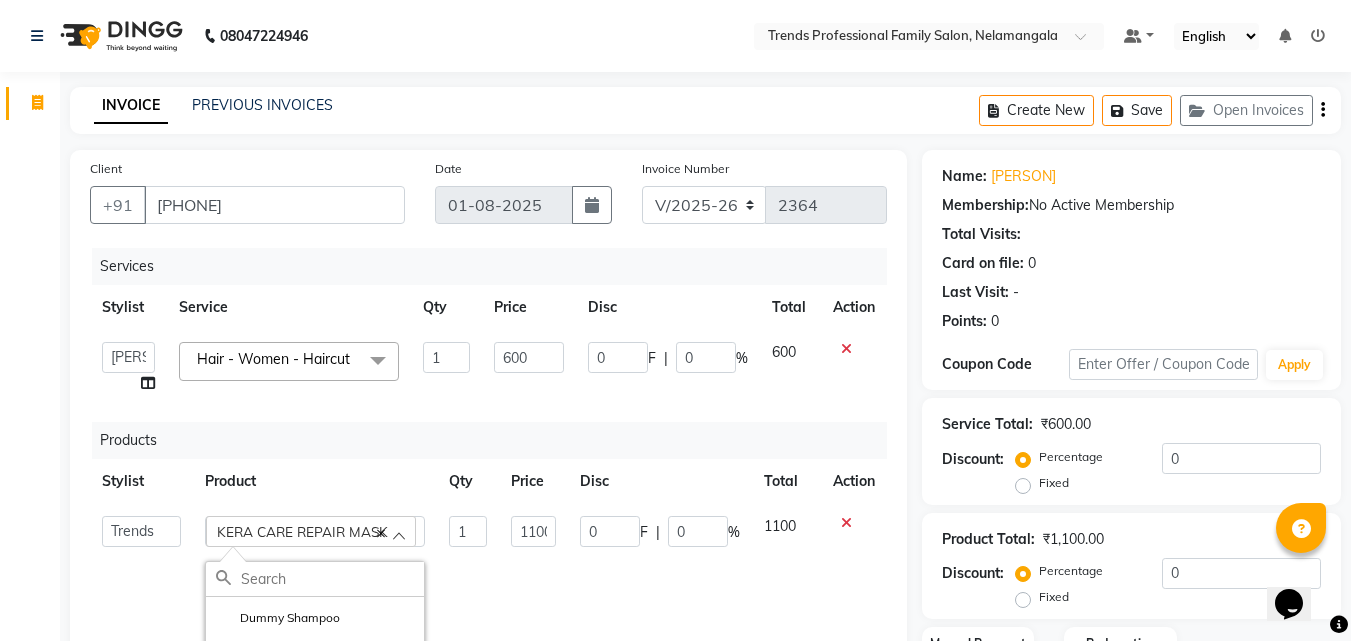drag, startPoint x: 369, startPoint y: 532, endPoint x: 321, endPoint y: 522, distance: 49.0306 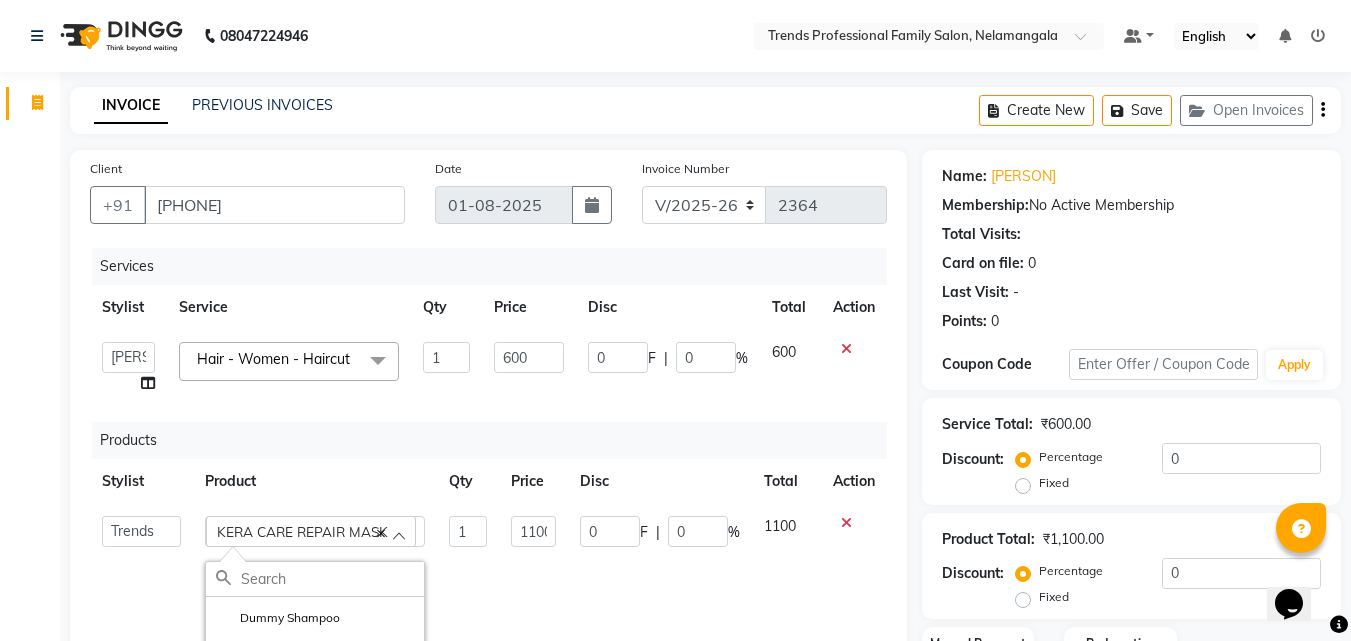 click on "KERA CARE REPAIR MASK" 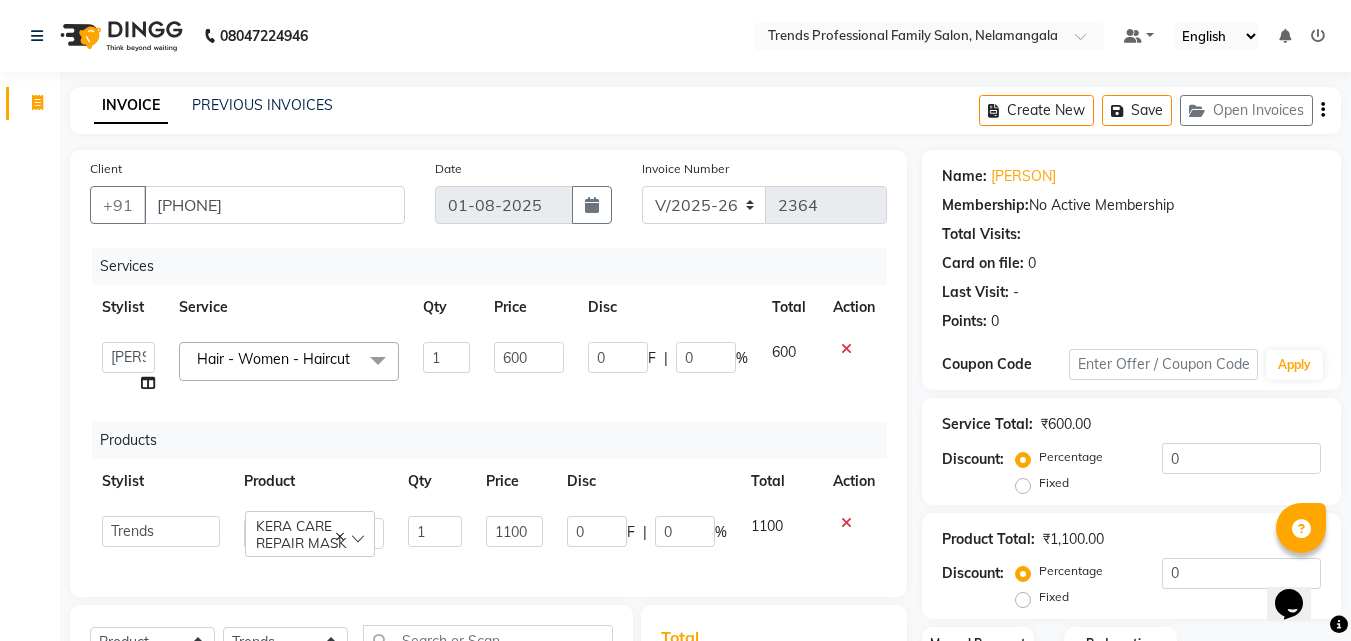 click on "KERA CARE REPAIR MASK" 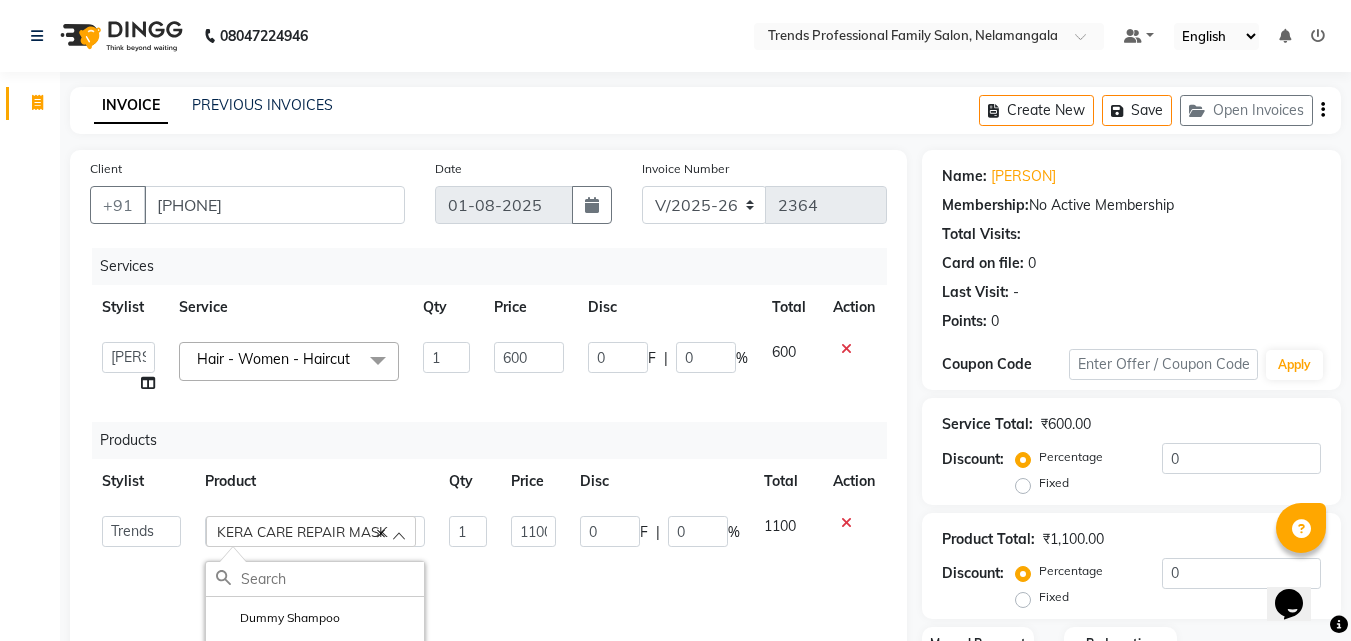 drag, startPoint x: 374, startPoint y: 531, endPoint x: 283, endPoint y: 529, distance: 91.02197 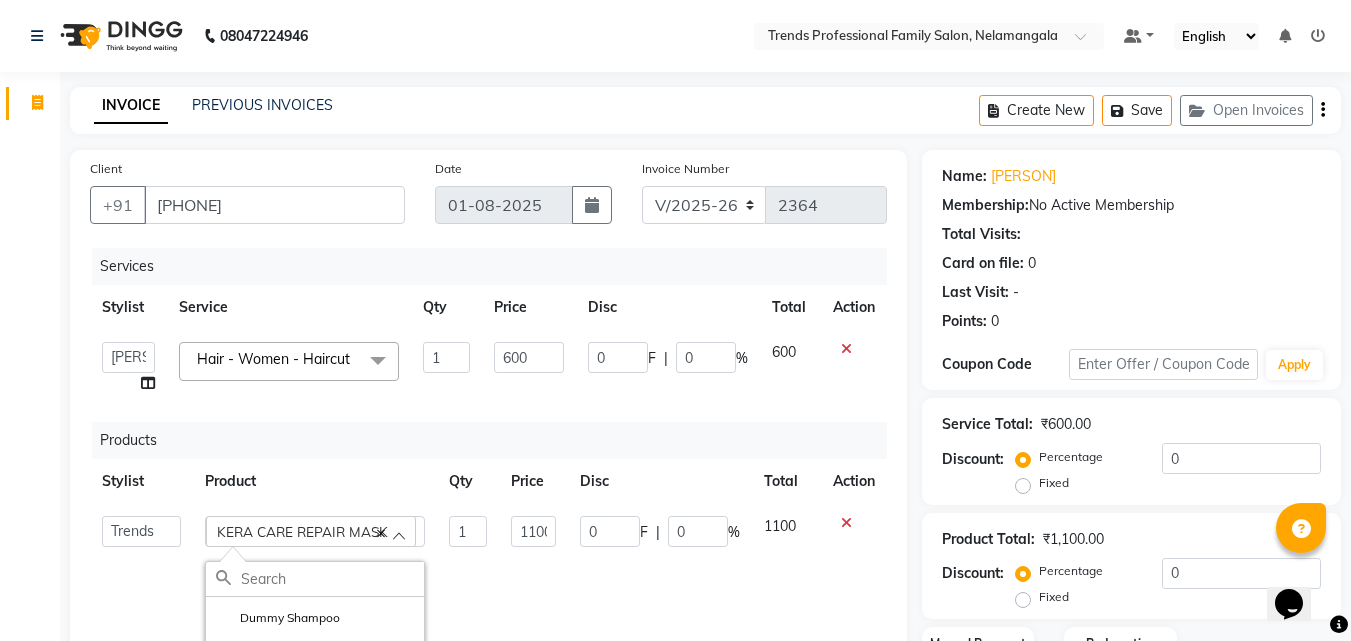click on "KERA CARE REPAIR MASK" 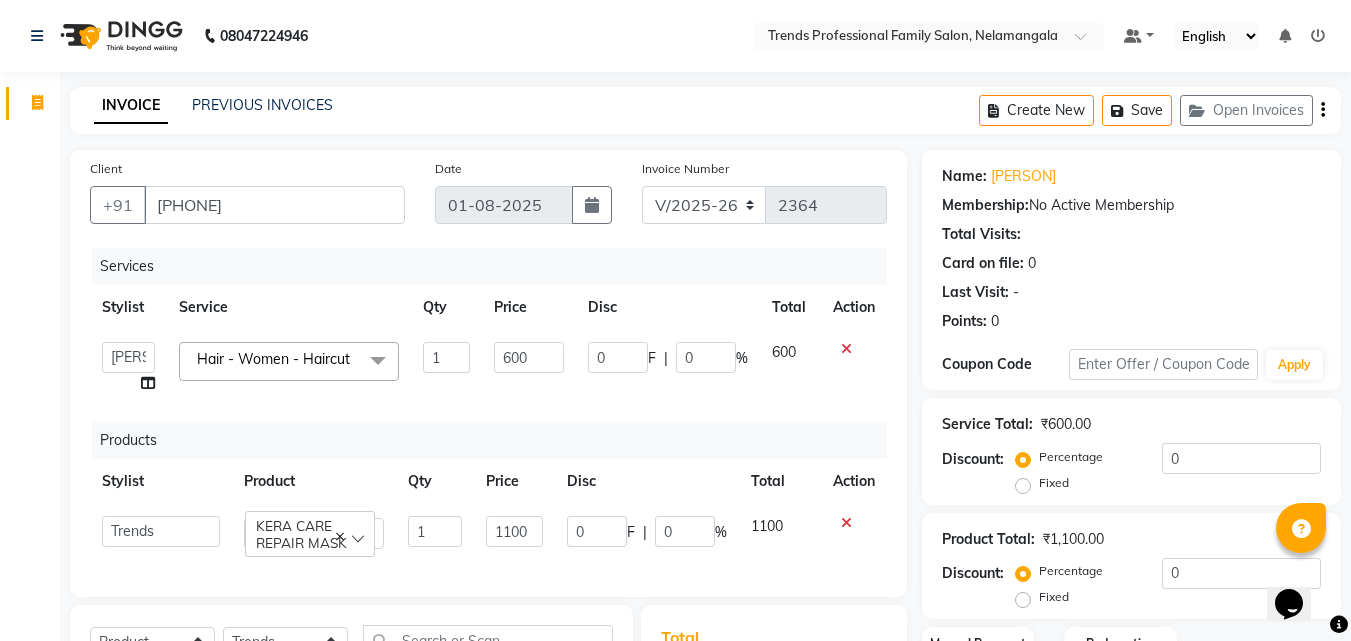 click 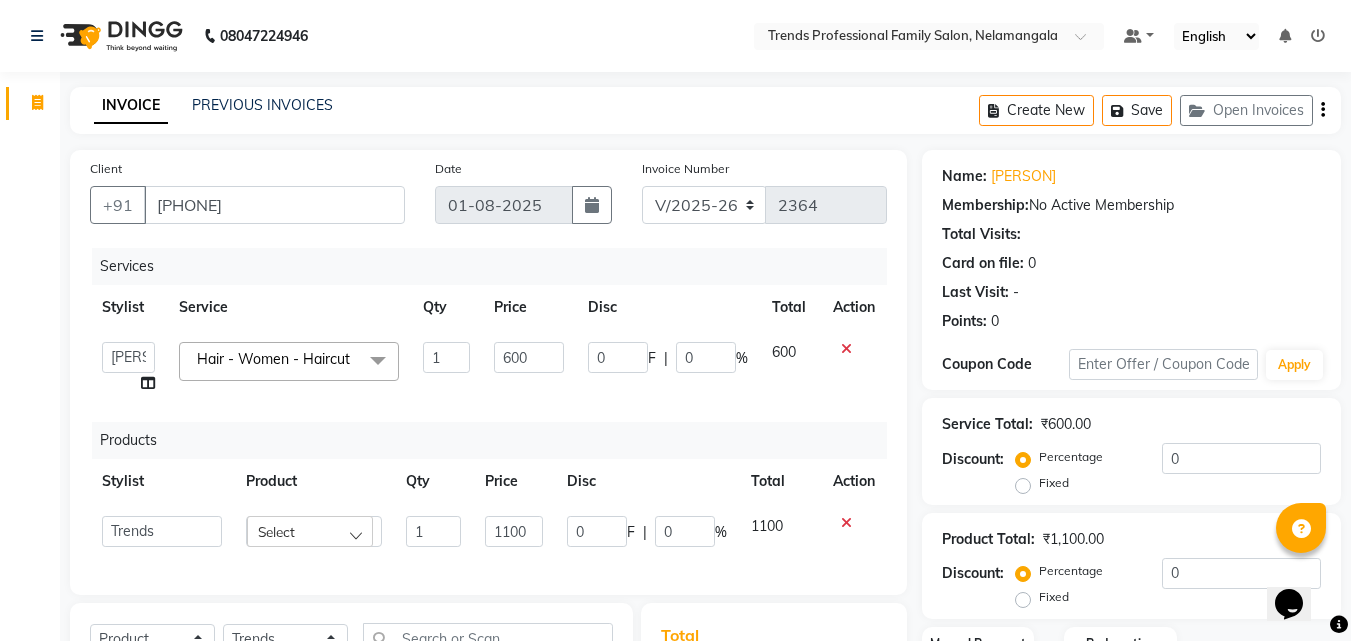 click on "Select" 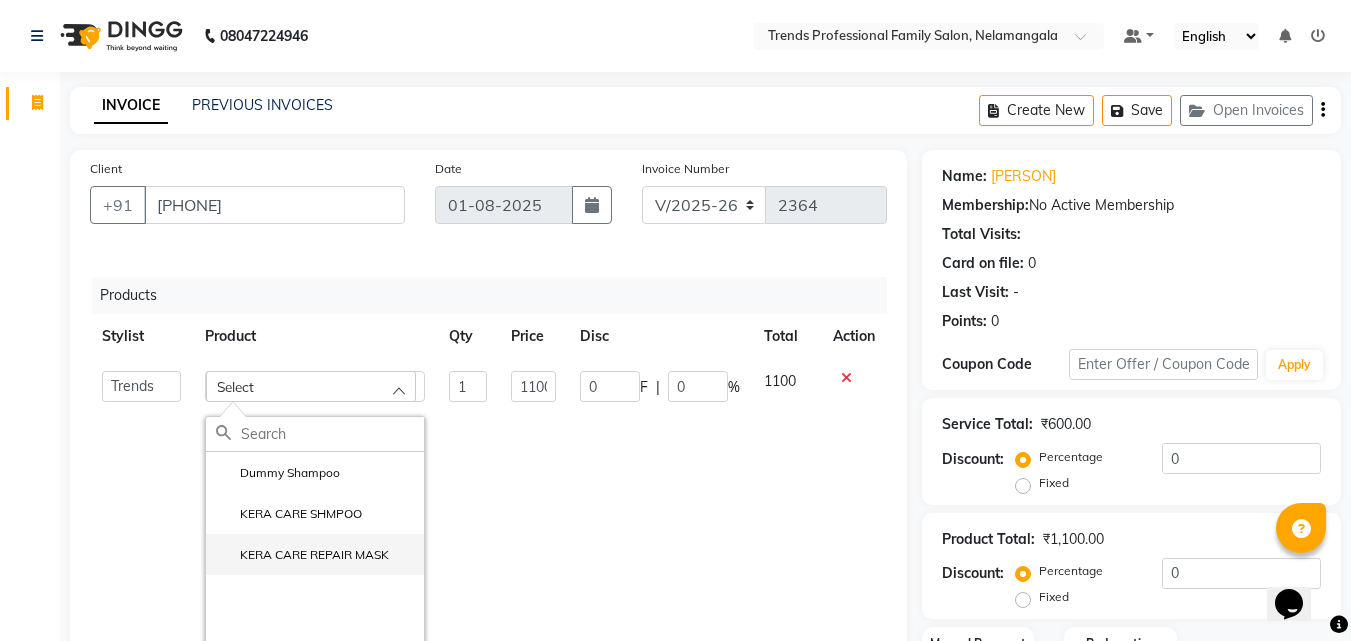 scroll, scrollTop: 193, scrollLeft: 0, axis: vertical 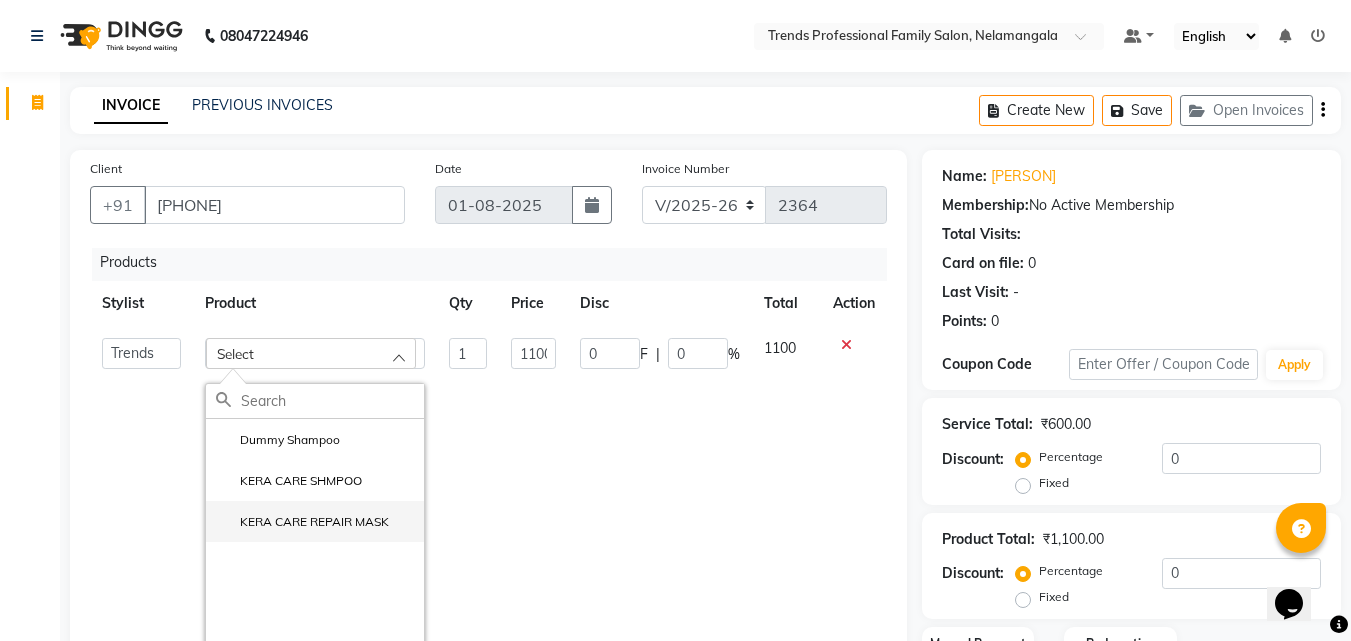 click on "KERA CARE REPAIR MASK" 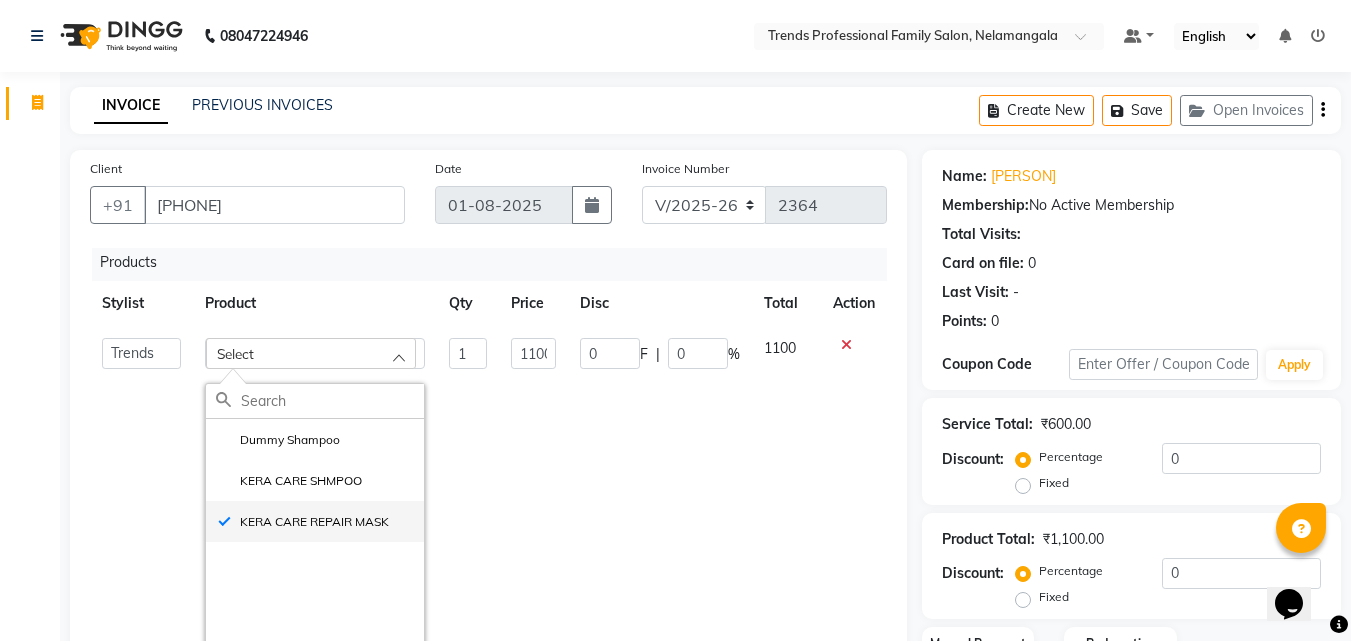 checkbox on "true" 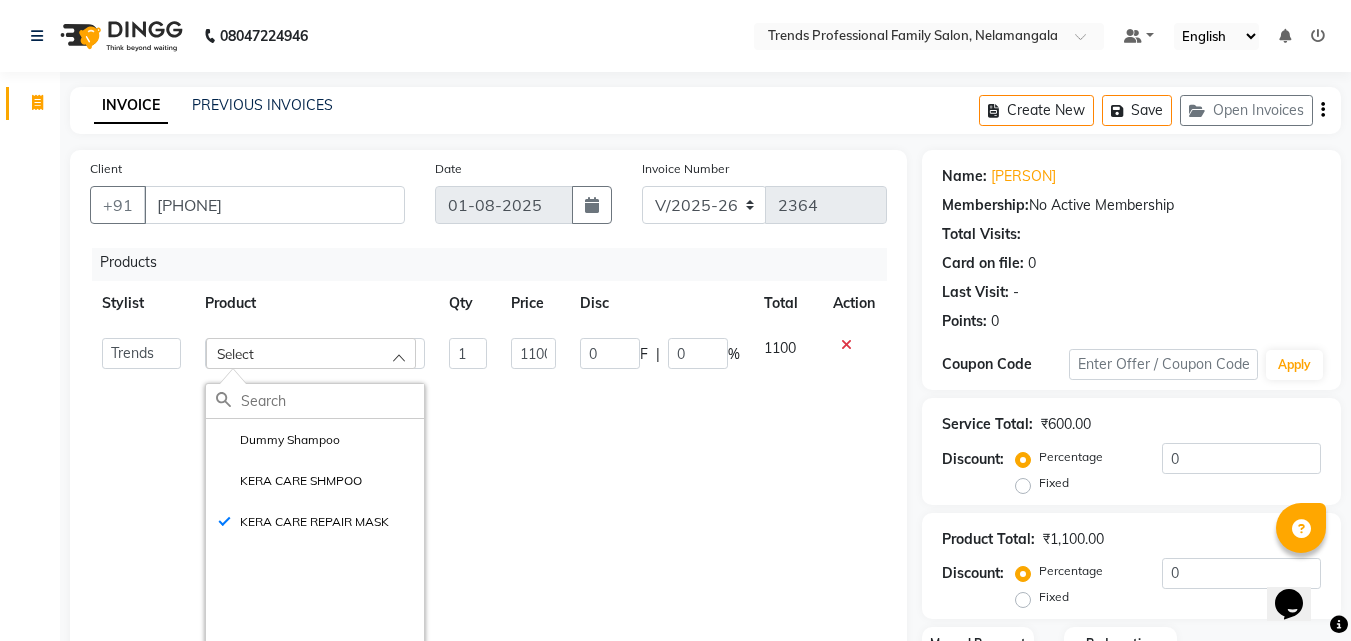 scroll, scrollTop: 0, scrollLeft: 0, axis: both 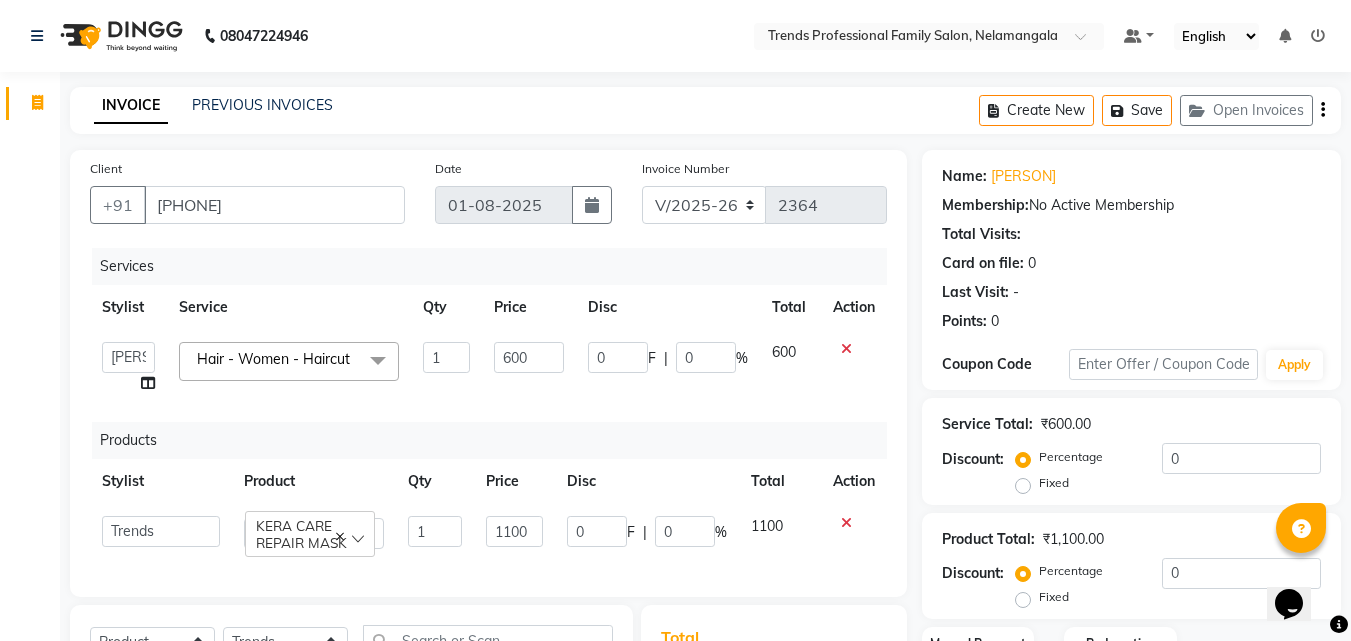 click on "KERA CARE REPAIR MASK" 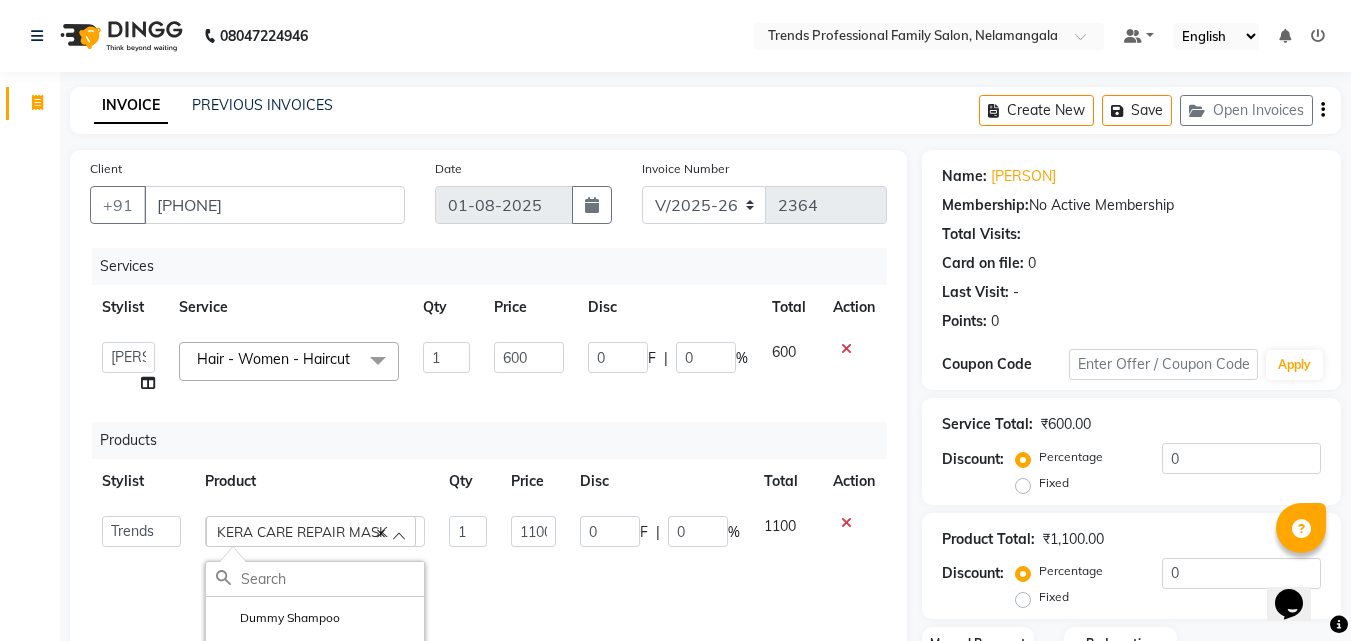 drag, startPoint x: 377, startPoint y: 529, endPoint x: 207, endPoint y: 521, distance: 170.18813 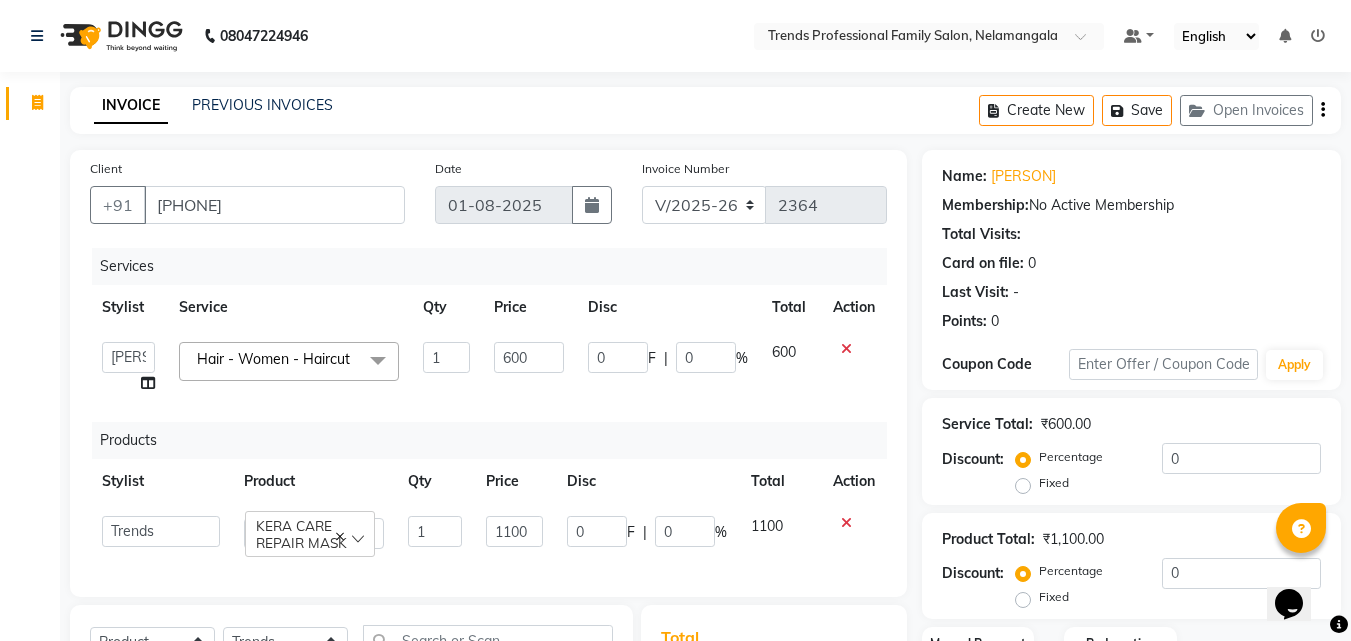 click on "Card on file:  0" 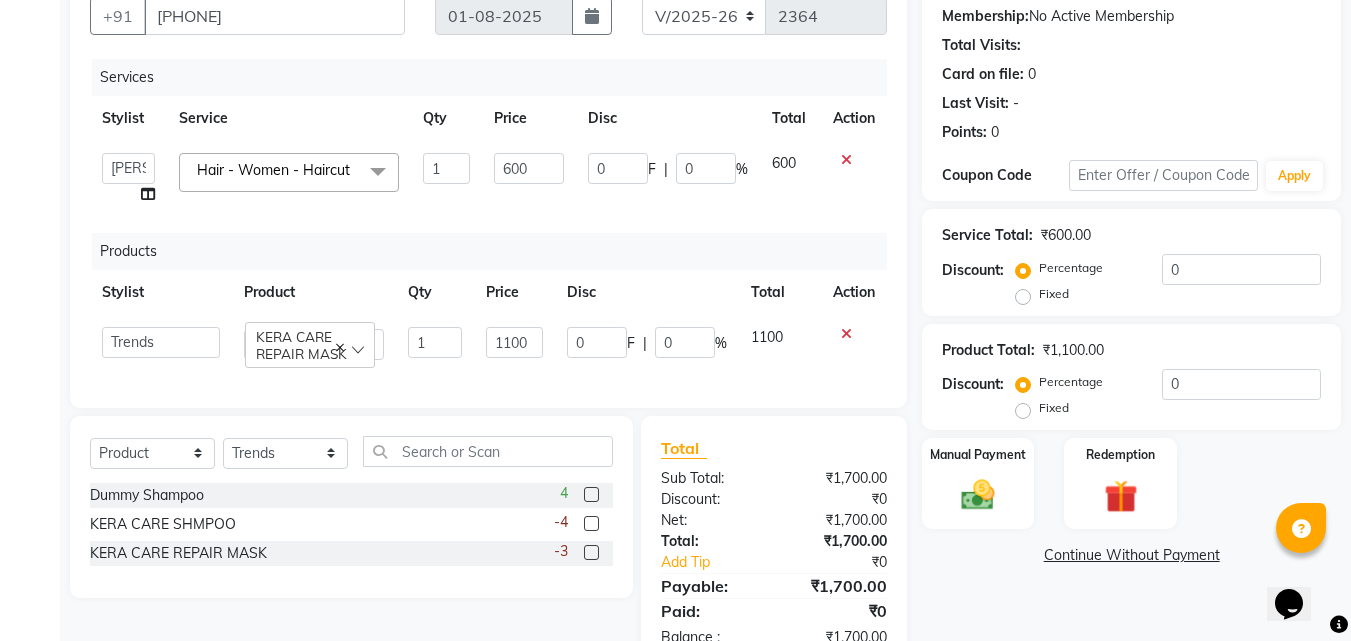 scroll, scrollTop: 261, scrollLeft: 0, axis: vertical 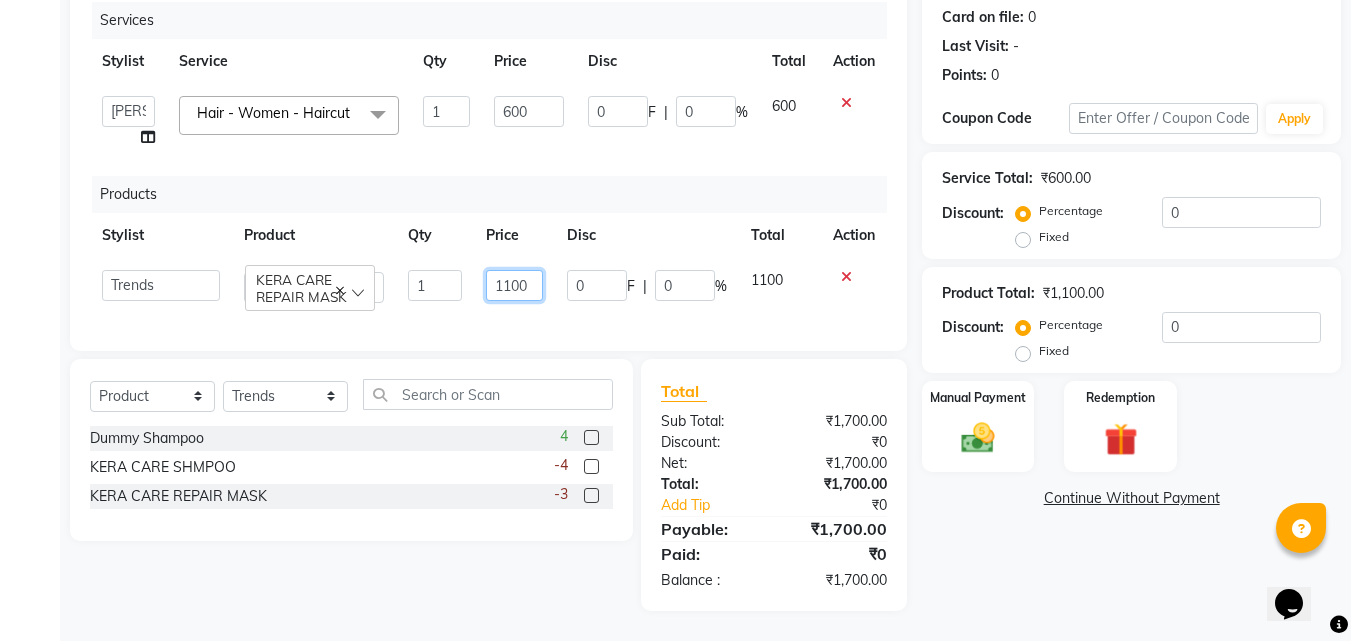 drag, startPoint x: 503, startPoint y: 271, endPoint x: 525, endPoint y: 267, distance: 22.36068 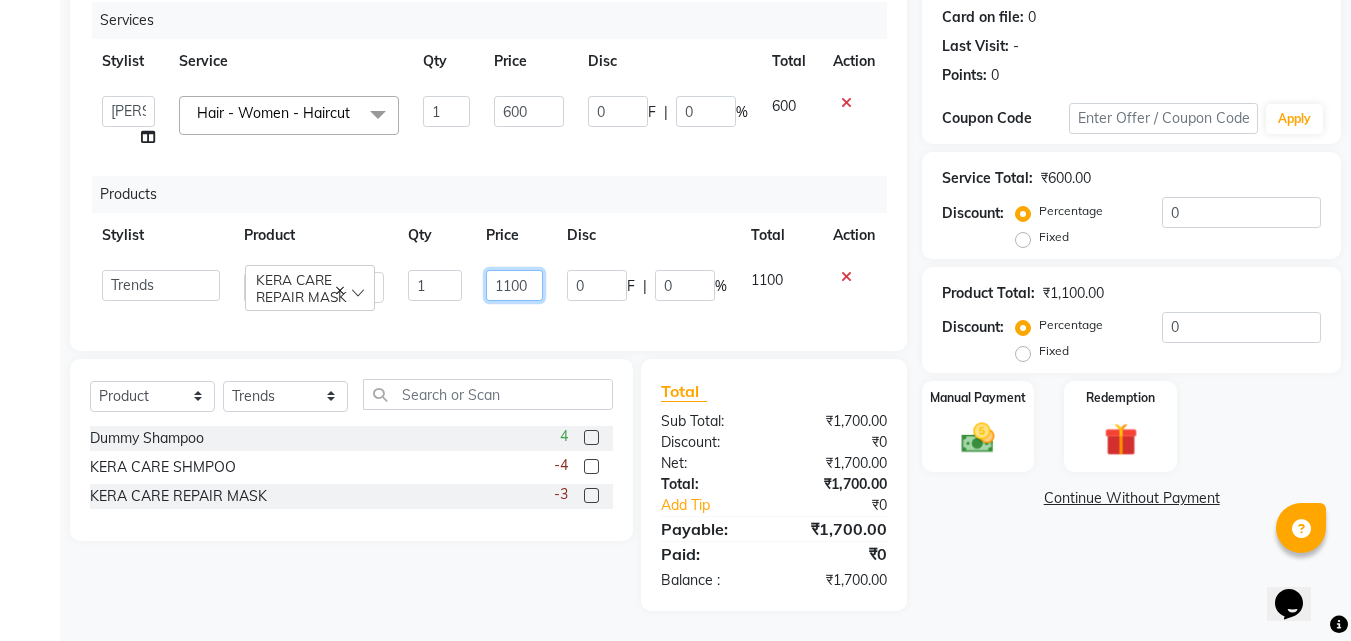 click on "1100" 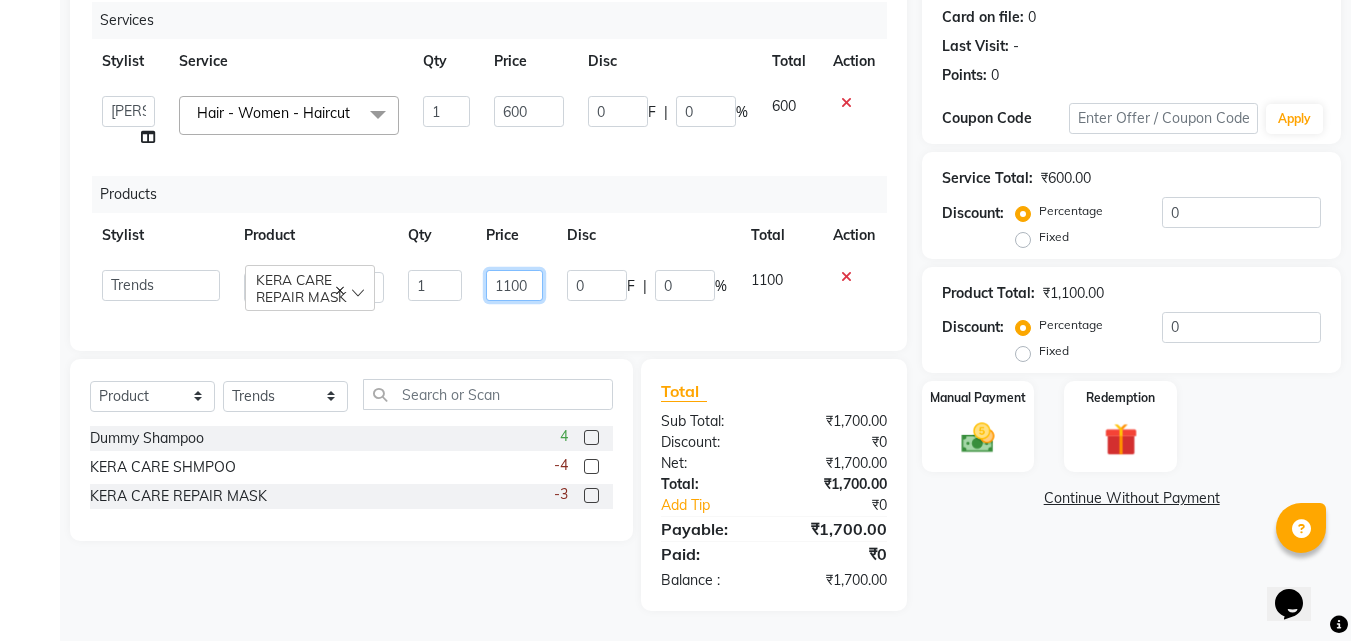 drag, startPoint x: 525, startPoint y: 267, endPoint x: 535, endPoint y: 268, distance: 10.049875 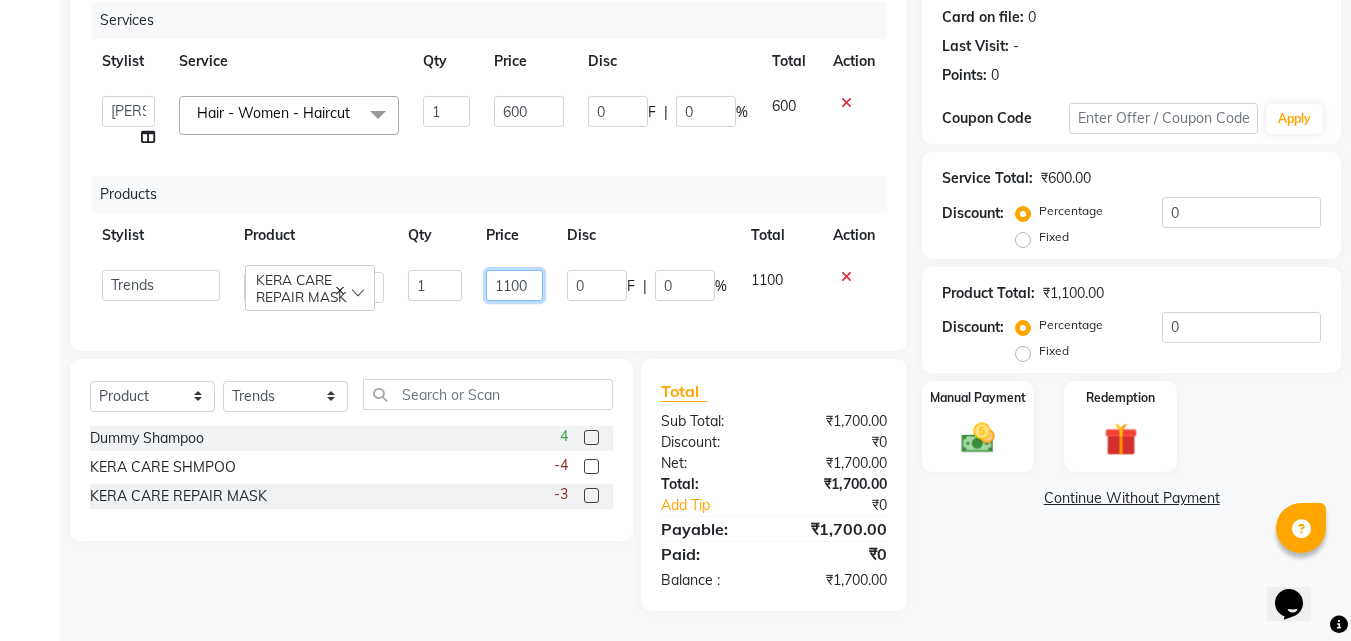 drag, startPoint x: 535, startPoint y: 268, endPoint x: 457, endPoint y: 284, distance: 79.624115 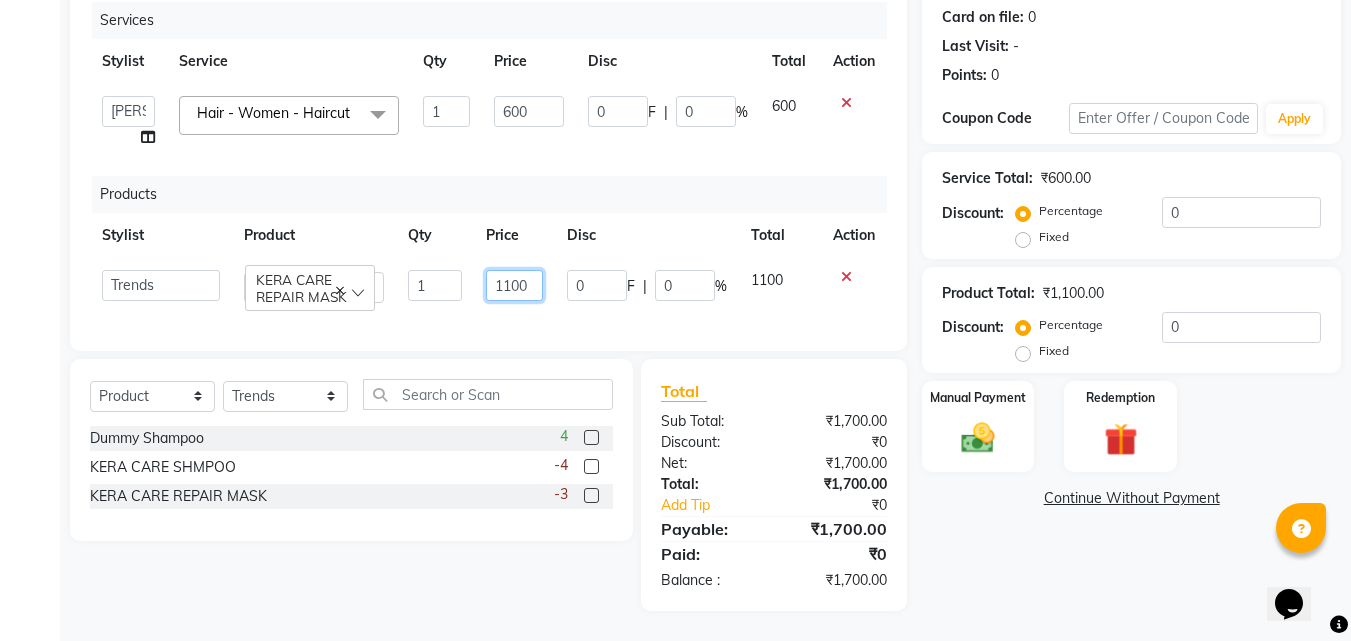 click on "[PERSON]   [PERSON]   [PERSON]   [PERSON]   [PERSON]   [PERSON]   [PERSON]   [PERSON]   [PERSON]   [PERSON]   [PERSON]   [PERSON]   [PERSON] KERA CARE REPAIR MASK  Dummy Shampoo KERA CARE SHMPOO KERA CARE REPAIR MASK 1 1100 0 F | 0 % 1100" 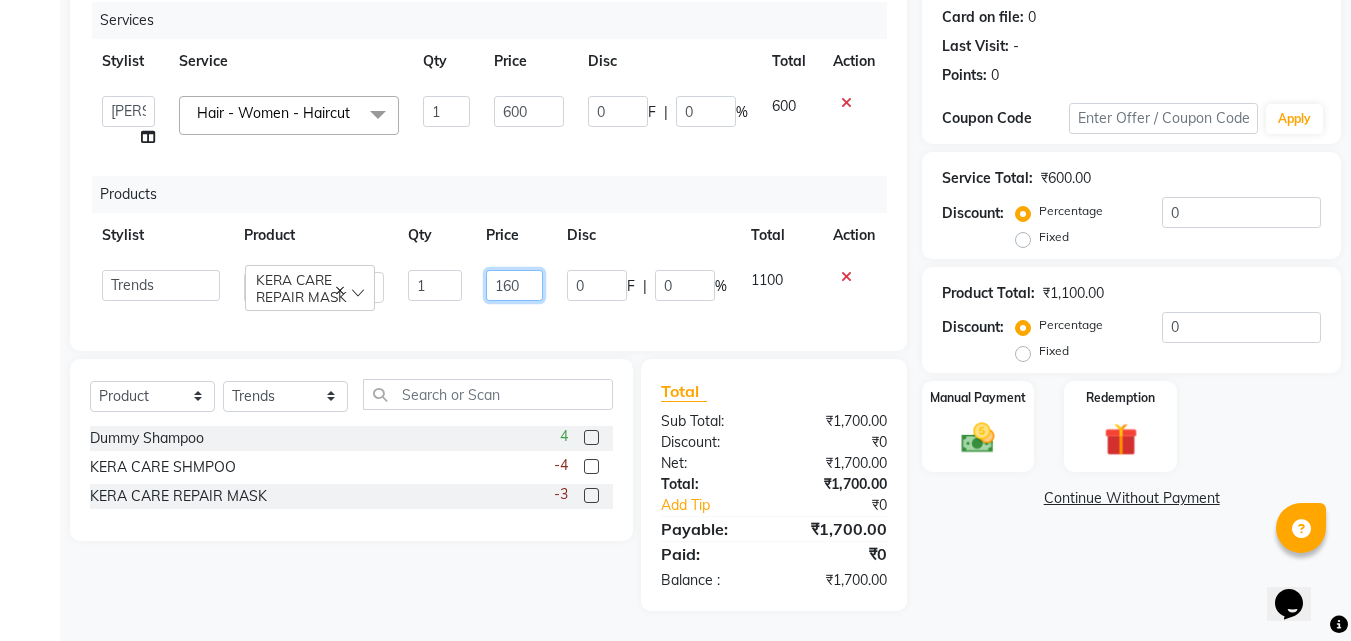 type on "1600" 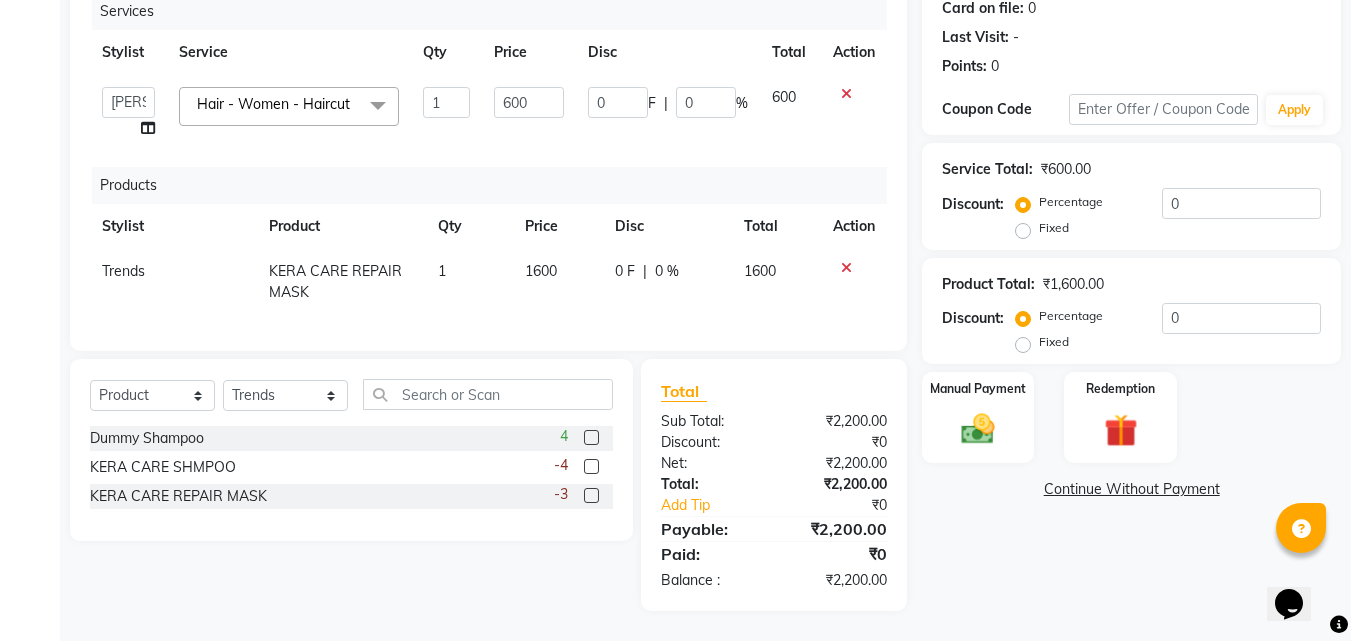 click on "Name: [PERSON]  Membership:  No Active Membership  Total Visits:   Card on file:  0 Last Visit:   - Points:   0  Coupon Code Apply Service Total:  ₹600.00  Discount:  Percentage   Fixed  0 Product Total:  ₹1,600.00  Discount:  Percentage   Fixed  0 Manual Payment Redemption  Continue Without Payment" 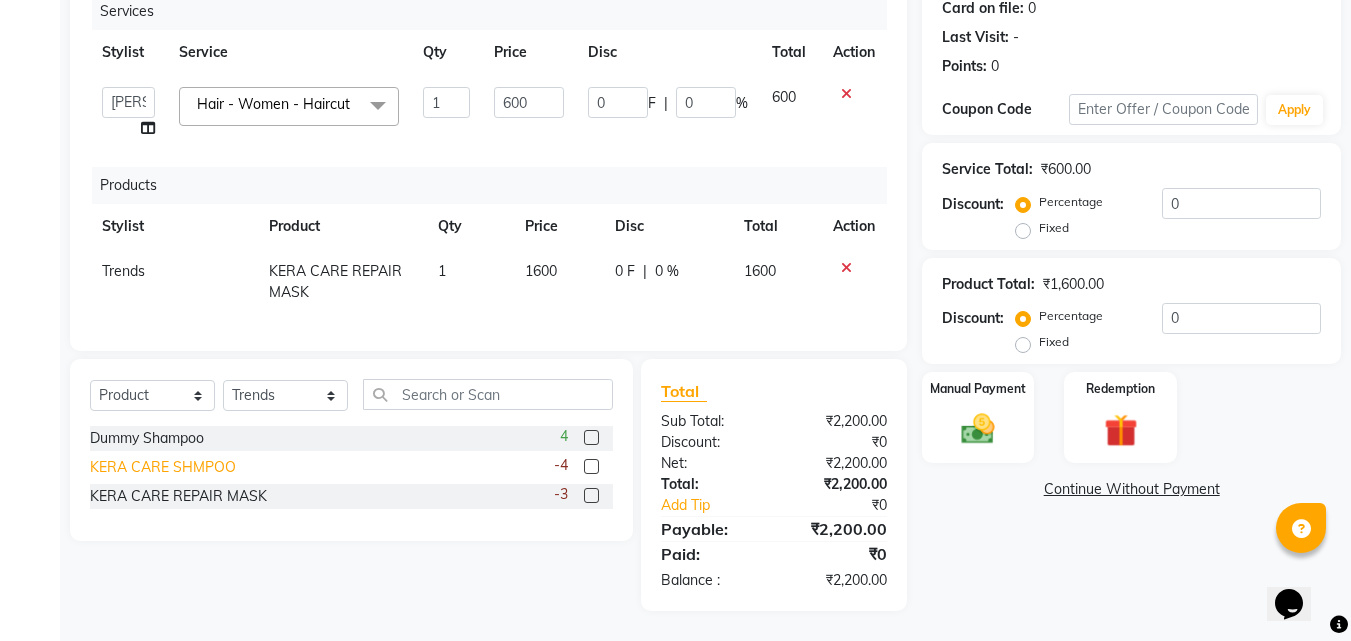 click on "KERA CARE SHMPOO" 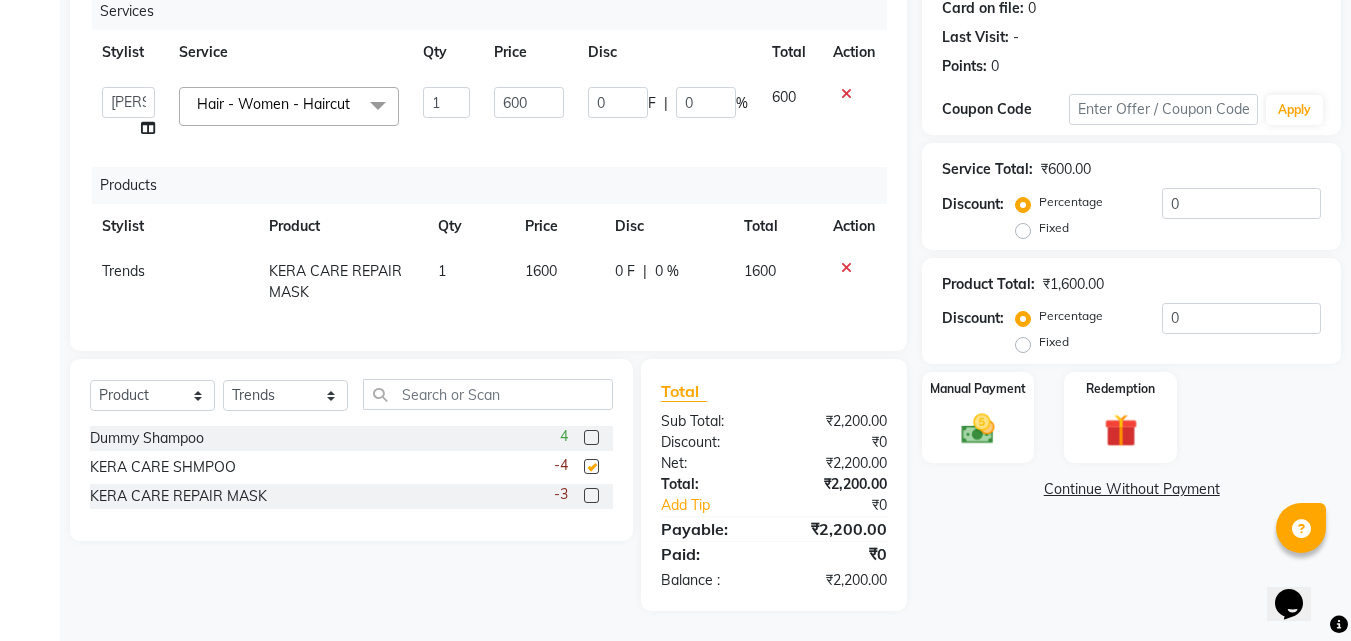 checkbox on "false" 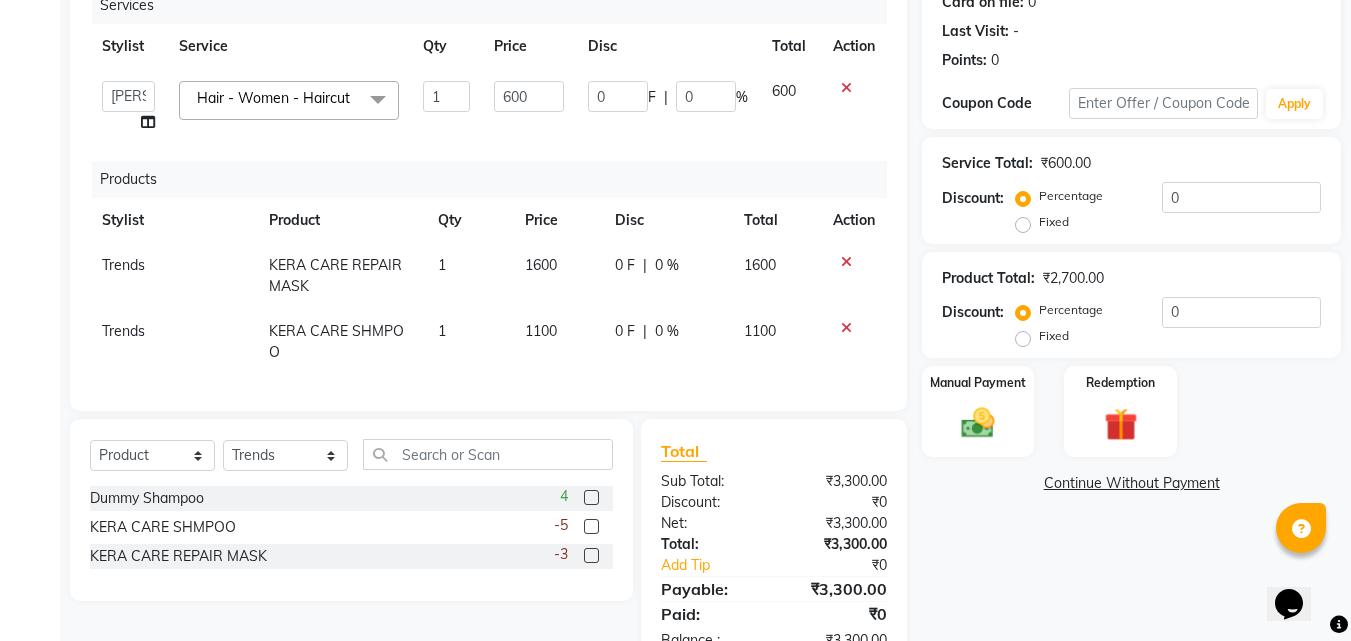 click on "1100" 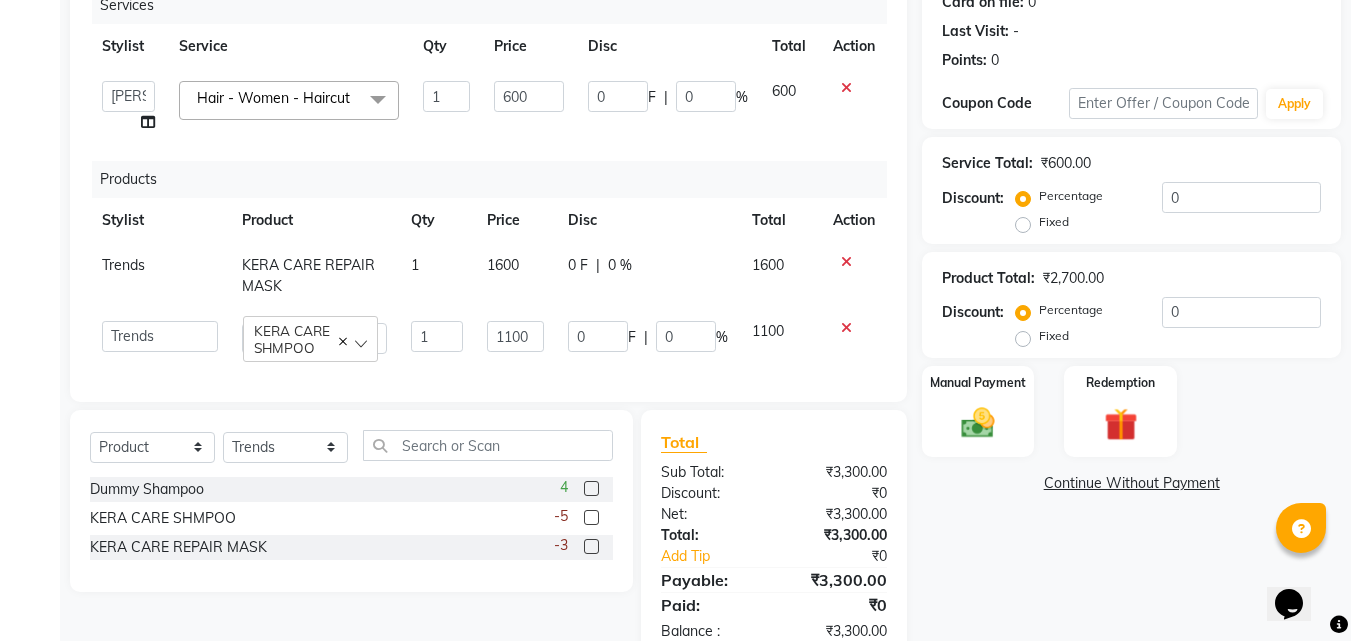 click on "1100" 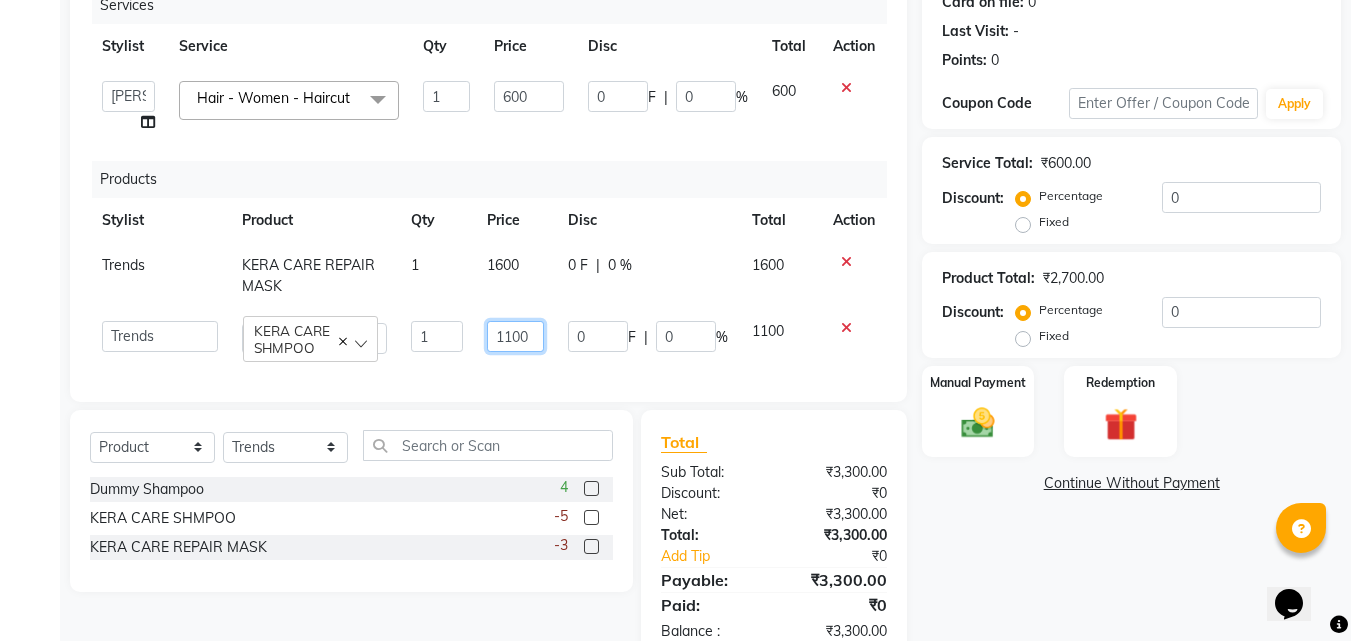 click on "1100" 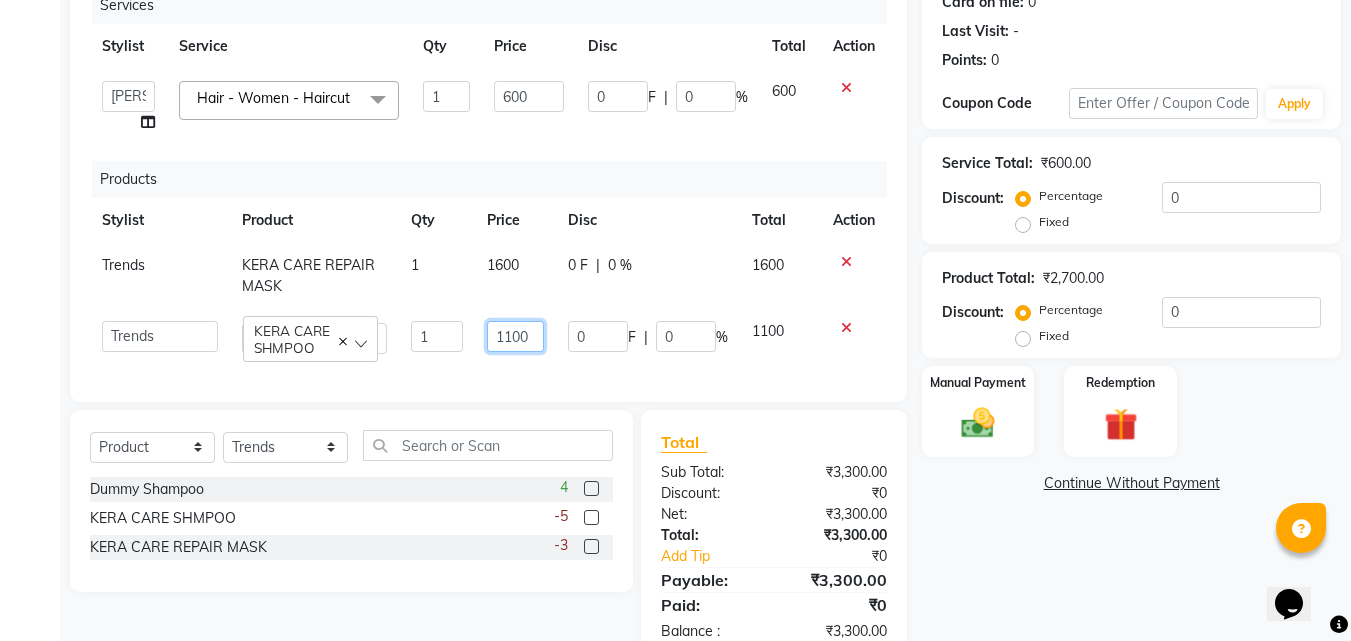 drag, startPoint x: 532, startPoint y: 338, endPoint x: 411, endPoint y: 356, distance: 122.33152 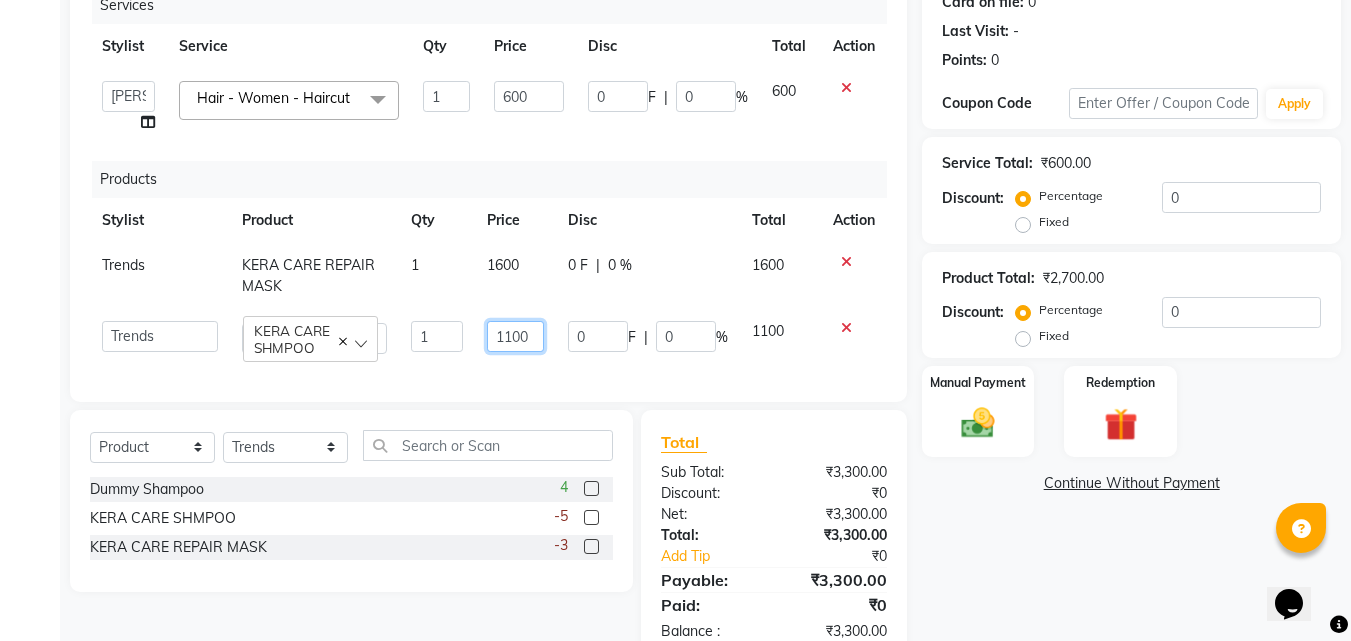 click on "[PERSON]   [PERSON]   [PERSON]   [PERSON]   [PERSON]   [PERSON]   [PERSON]   [PERSON]   [PERSON]   [PERSON]   [PERSON]   [PERSON]   [PERSON] SHMPOO  1 1100 0 F | 0 % 1100" 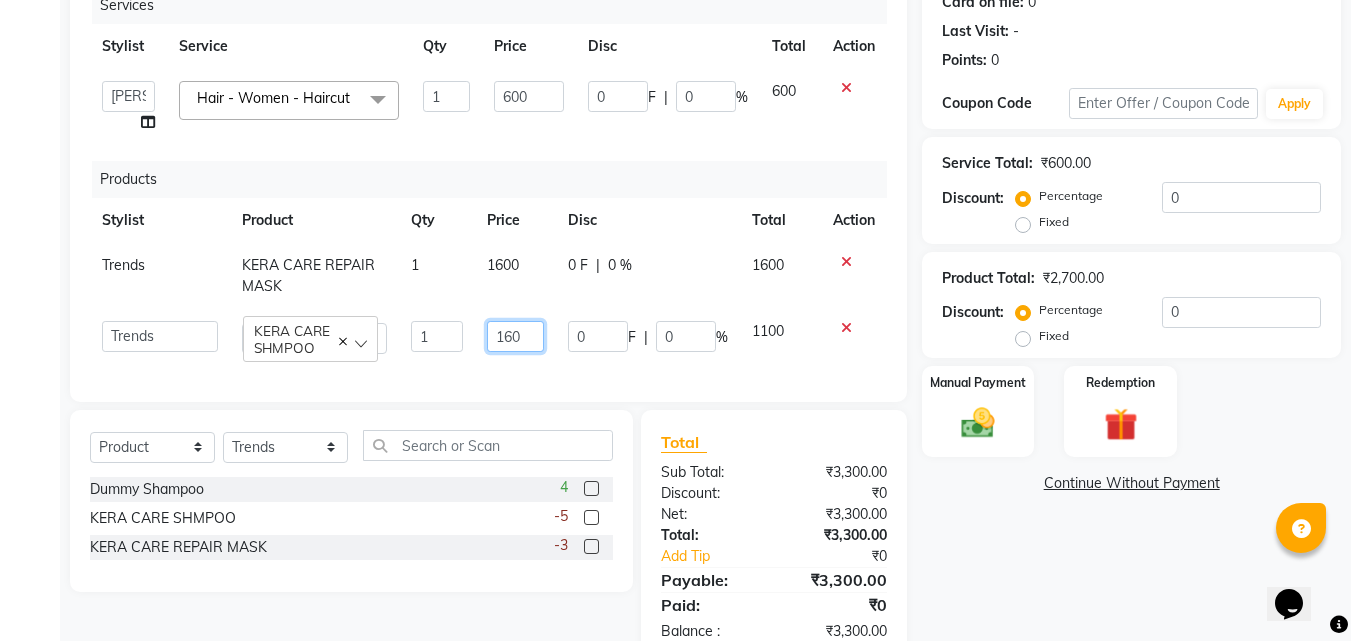 type on "1600" 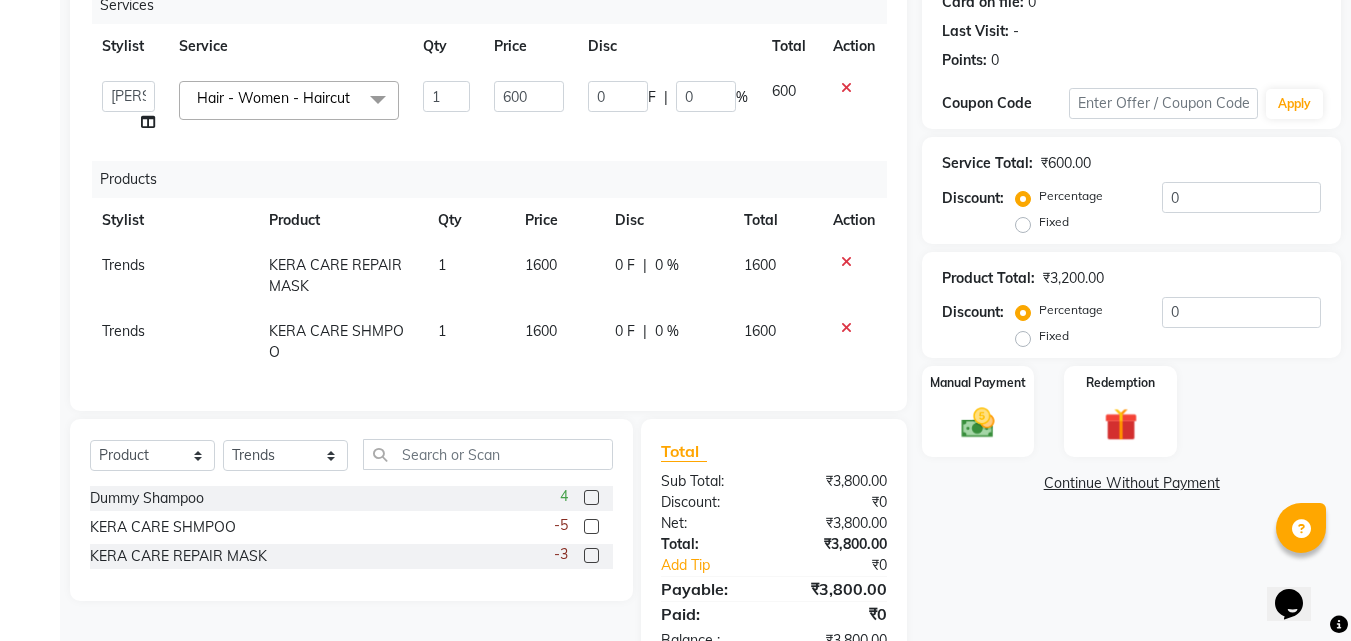 click on "Name: [PERSON]  Membership:  No Active Membership  Total Visits:   Card on file:  0 Last Visit:   - Points:   0  Coupon Code Apply Service Total:  ₹600.00  Discount:  Percentage   Fixed  0 Product Total:  ₹3,200.00  Discount:  Percentage   Fixed  0 Manual Payment Redemption  Continue Without Payment" 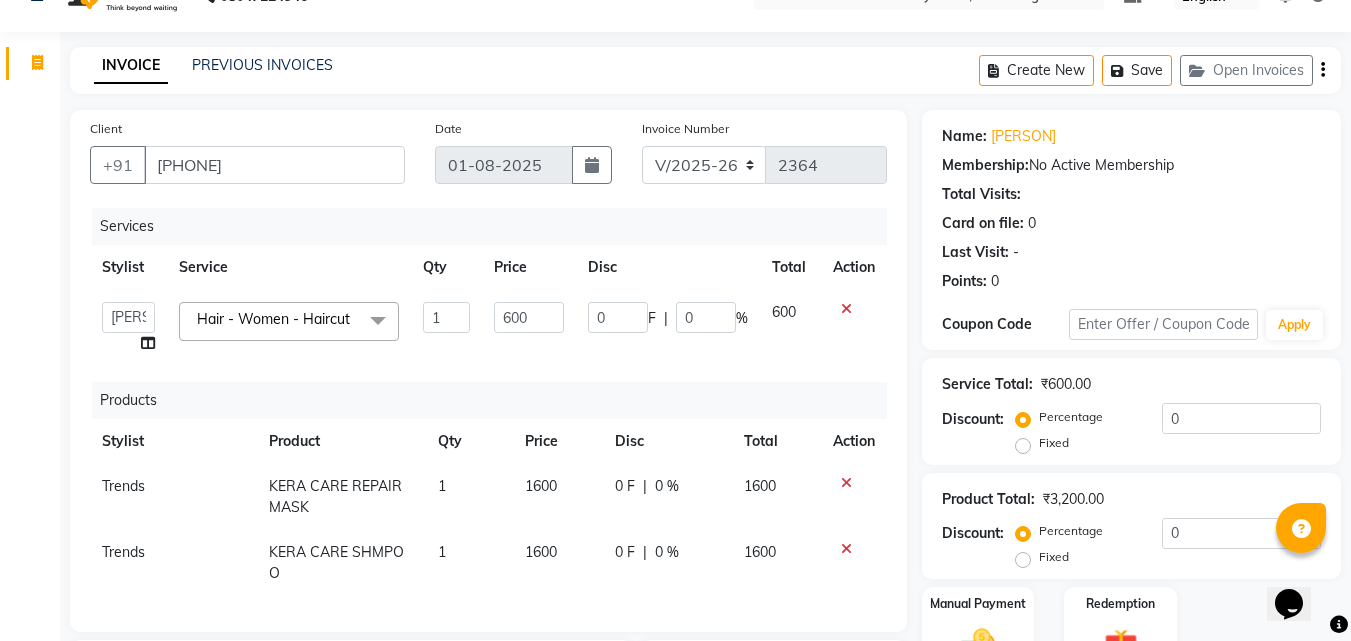 scroll, scrollTop: 0, scrollLeft: 0, axis: both 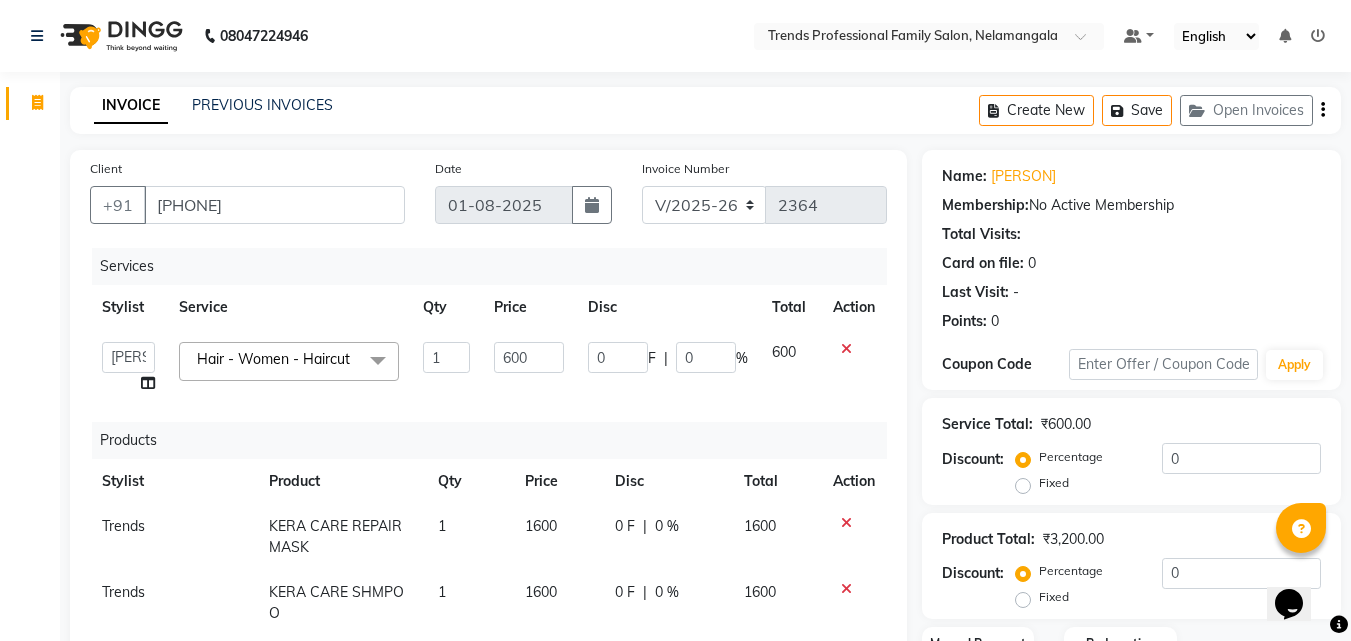 click on "INVOICE PREVIOUS INVOICES Create New   Save   Open Invoices" 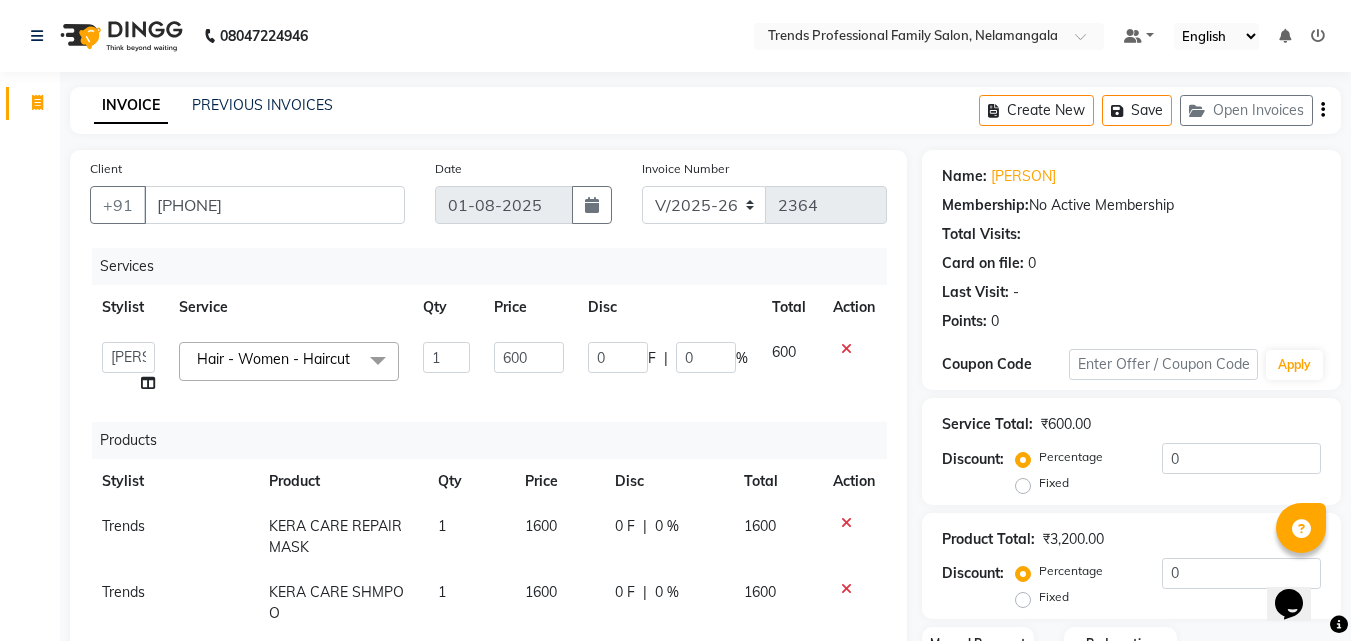 scroll, scrollTop: 315, scrollLeft: 0, axis: vertical 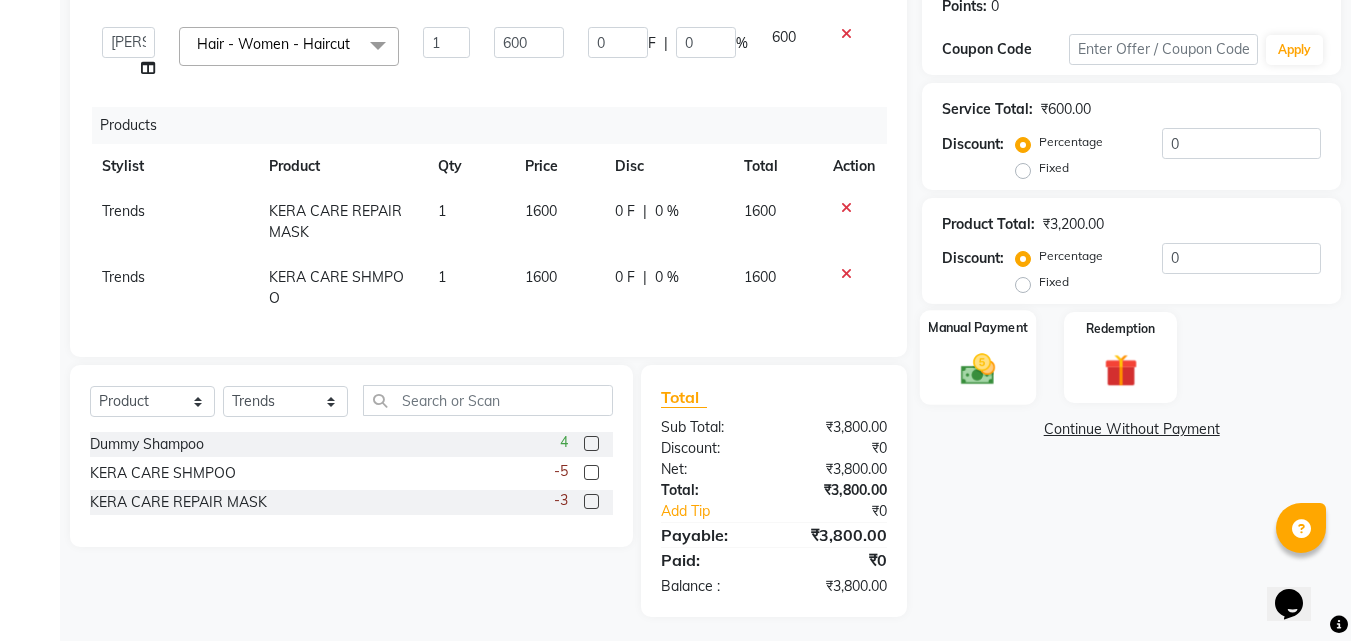 click 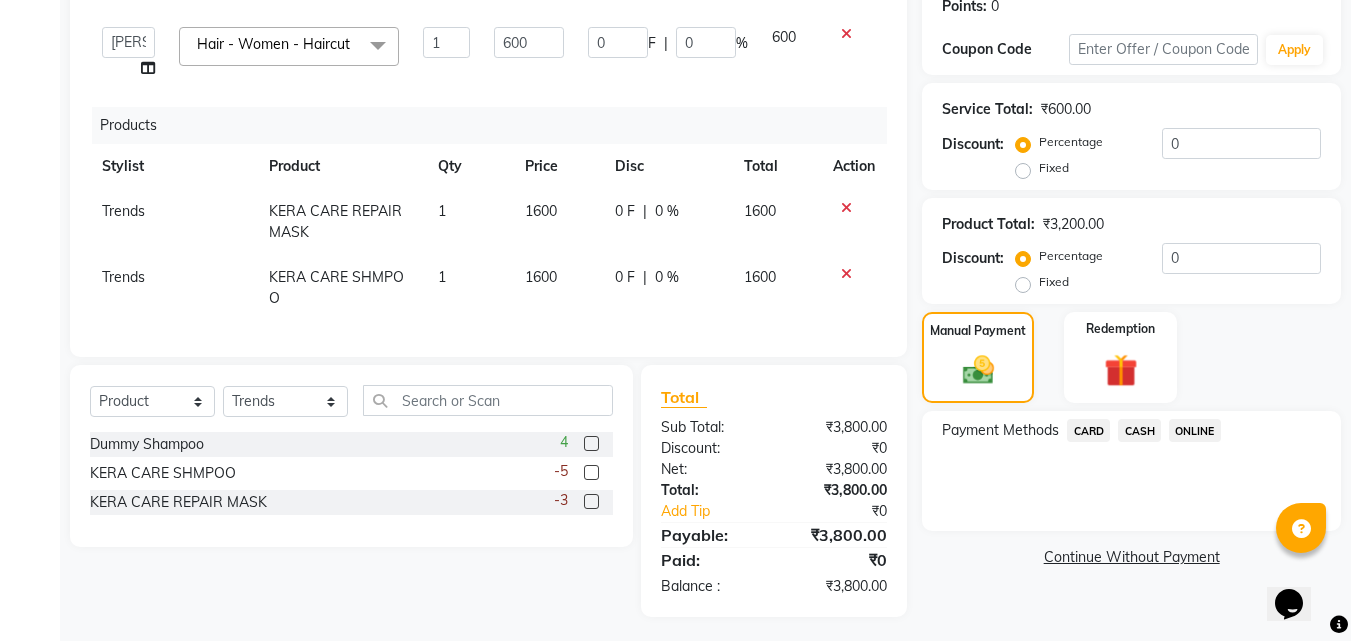 click on "ONLINE" 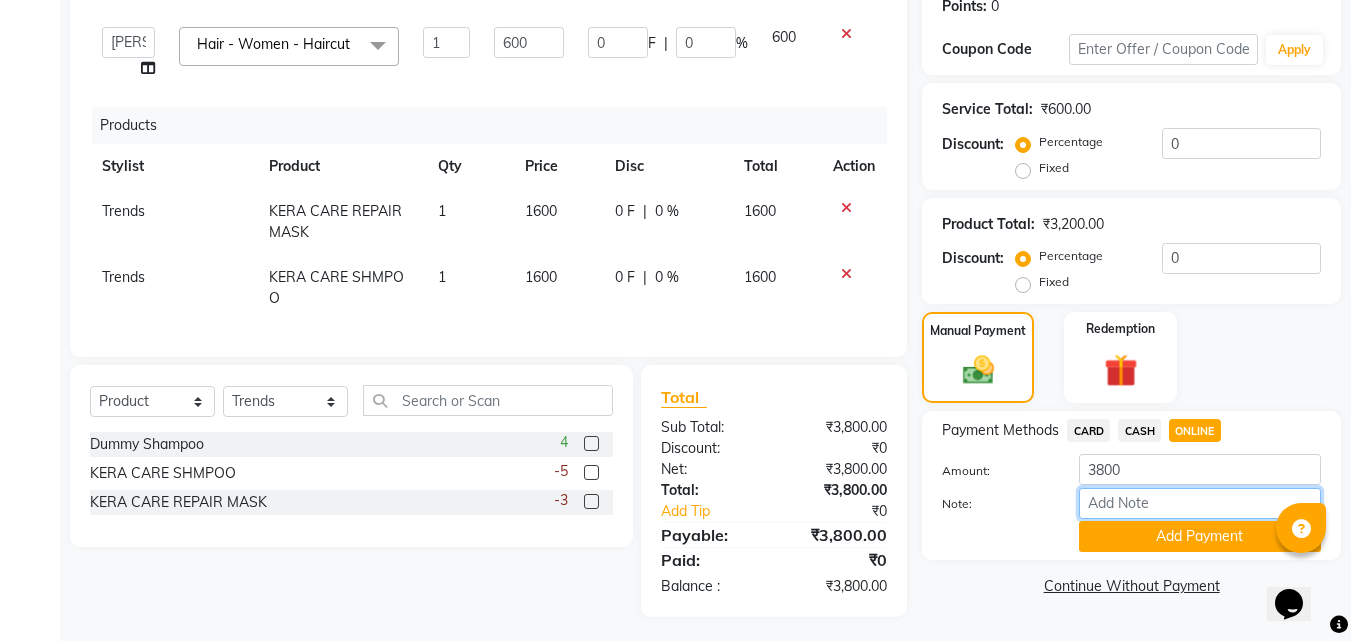 click on "Note:" at bounding box center [1200, 503] 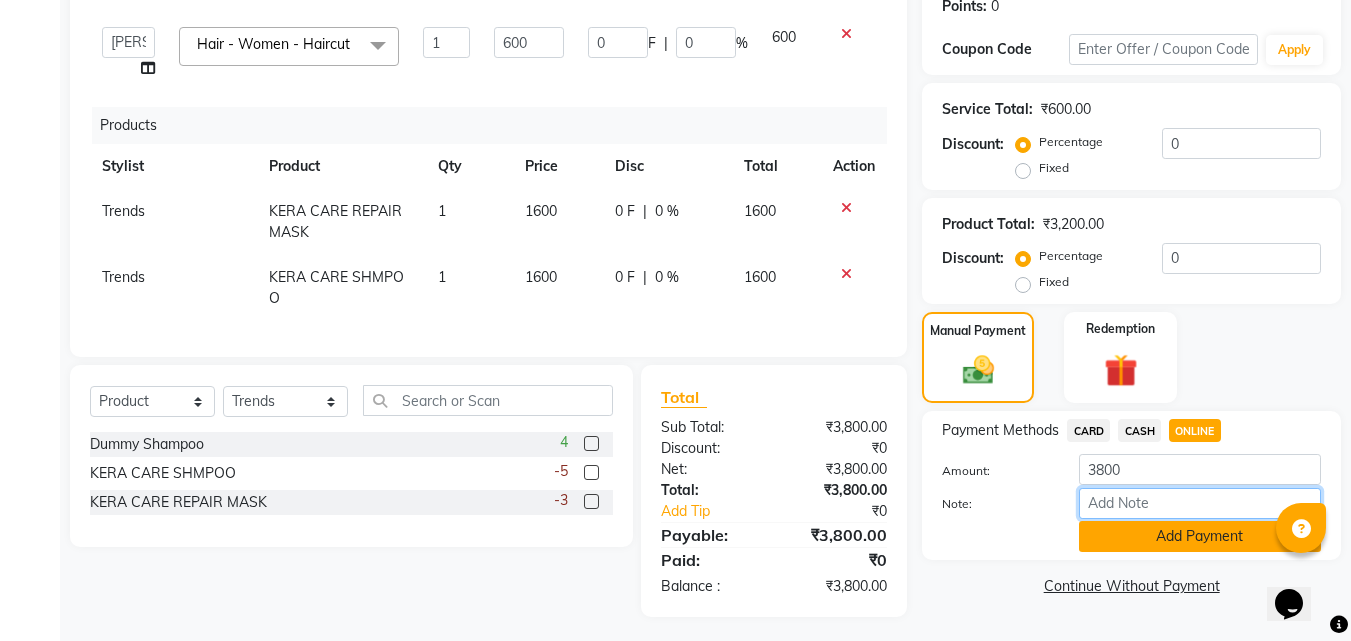 type on "THANK YOU VISIT AGAIN" 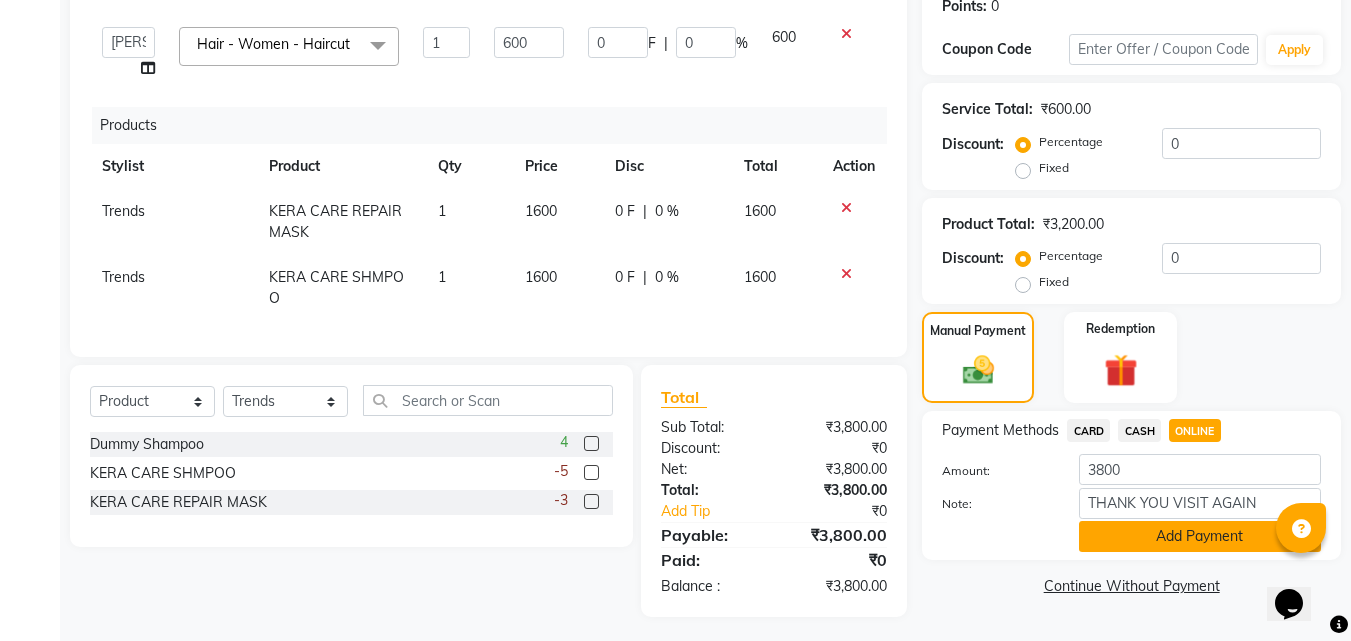 click on "Add Payment" 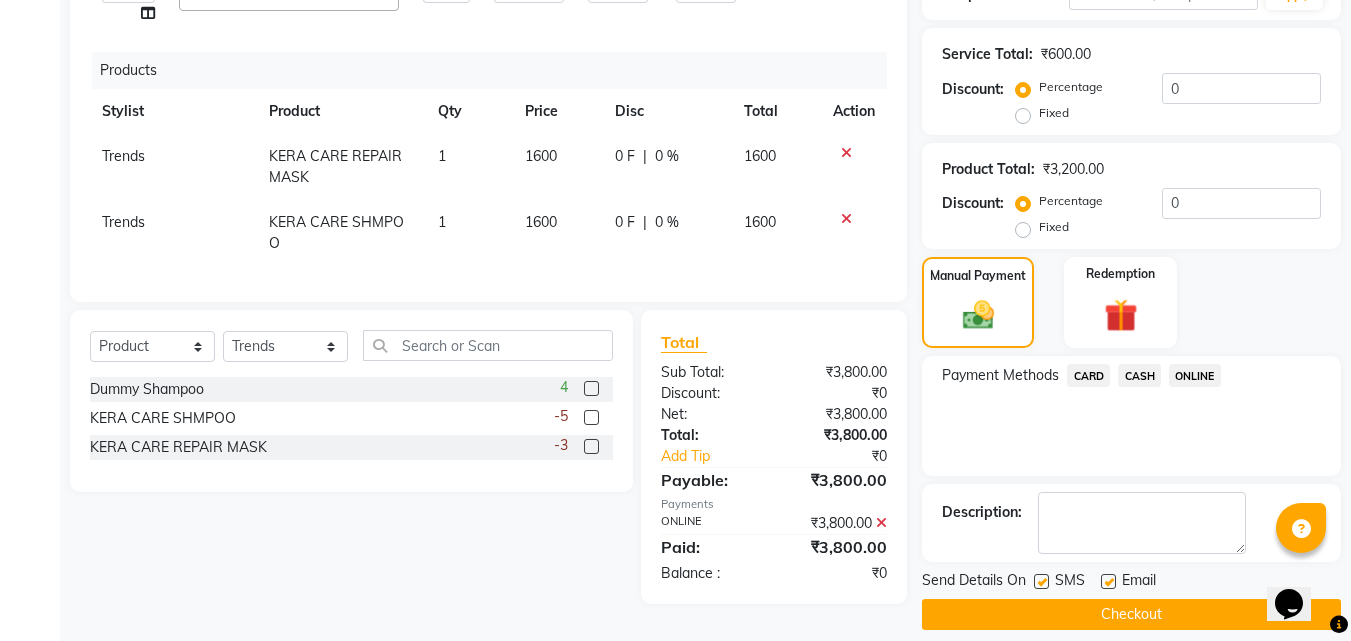 scroll, scrollTop: 389, scrollLeft: 0, axis: vertical 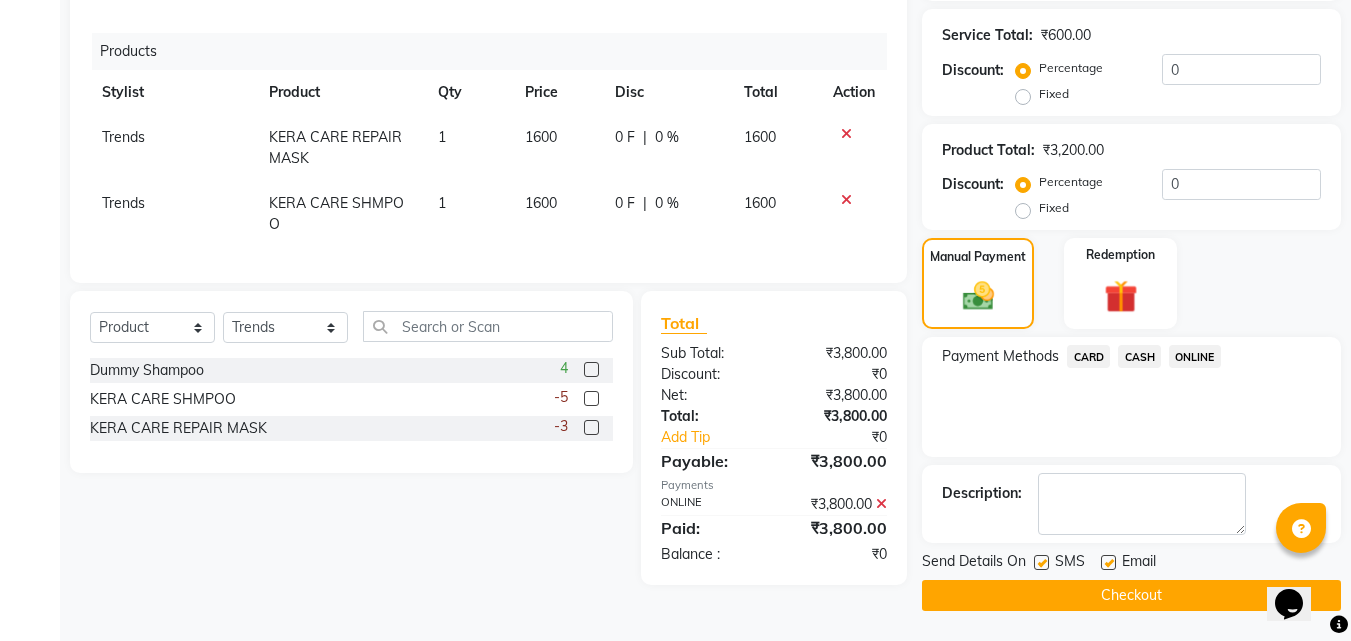 click on "Checkout" 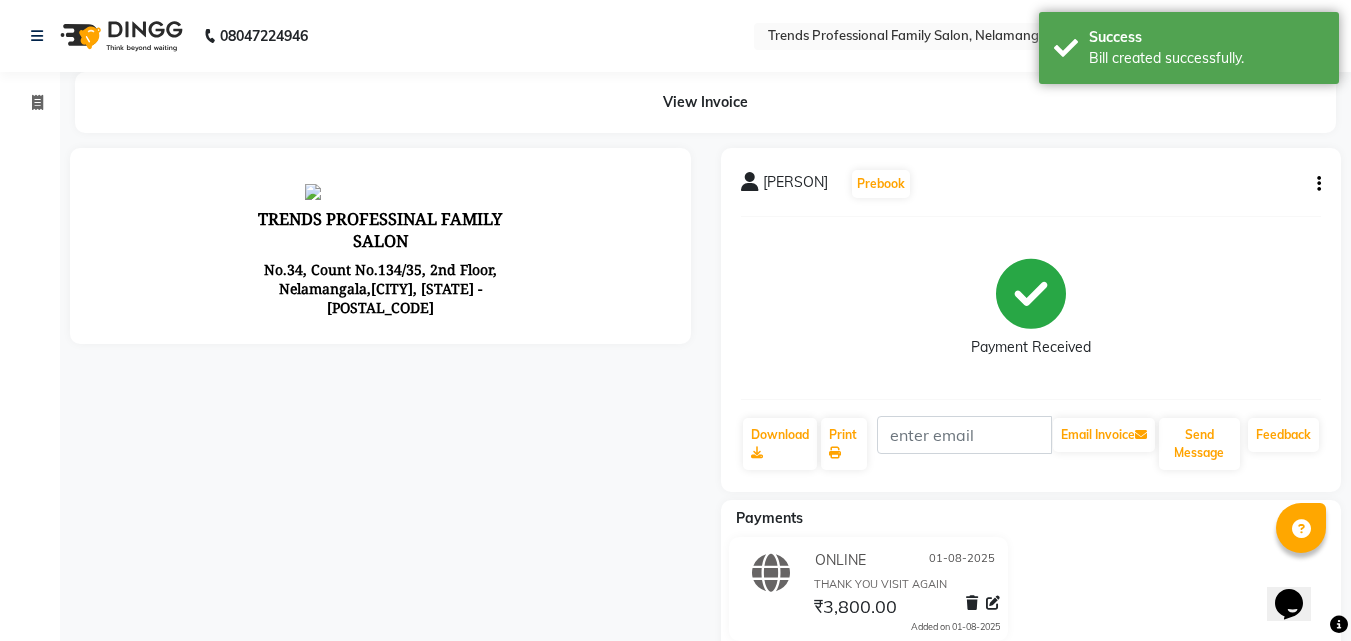 scroll, scrollTop: 0, scrollLeft: 0, axis: both 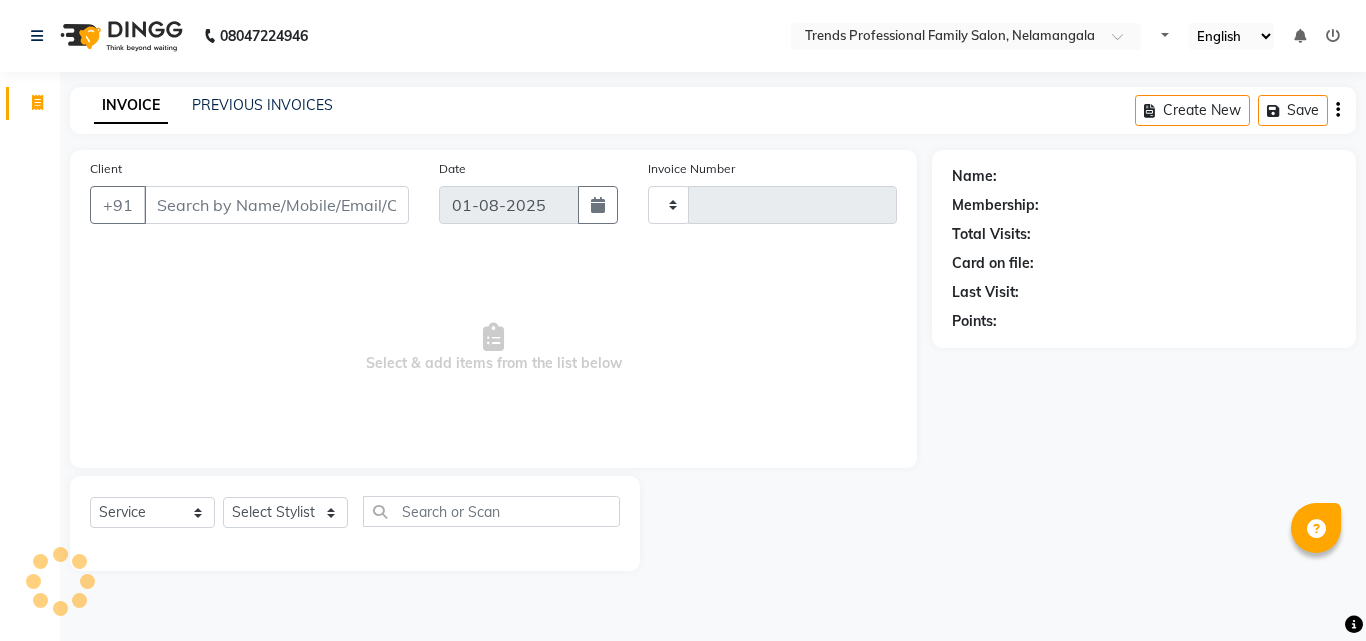 select on "service" 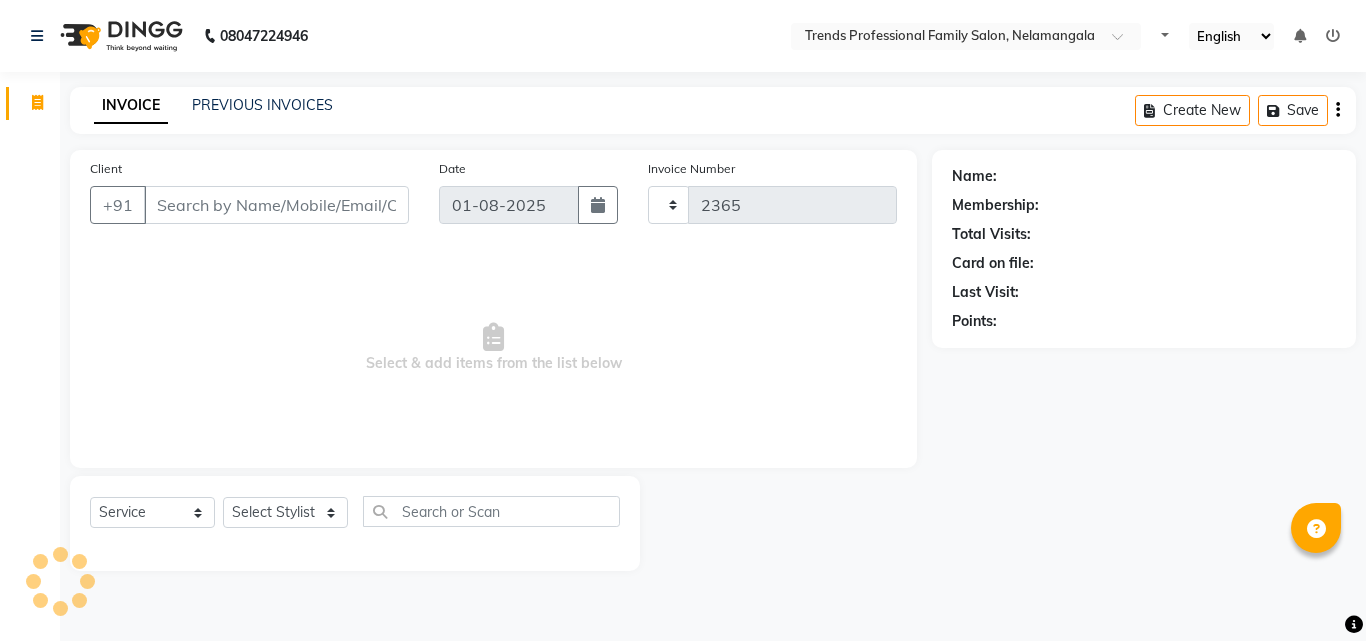 select on "7345" 